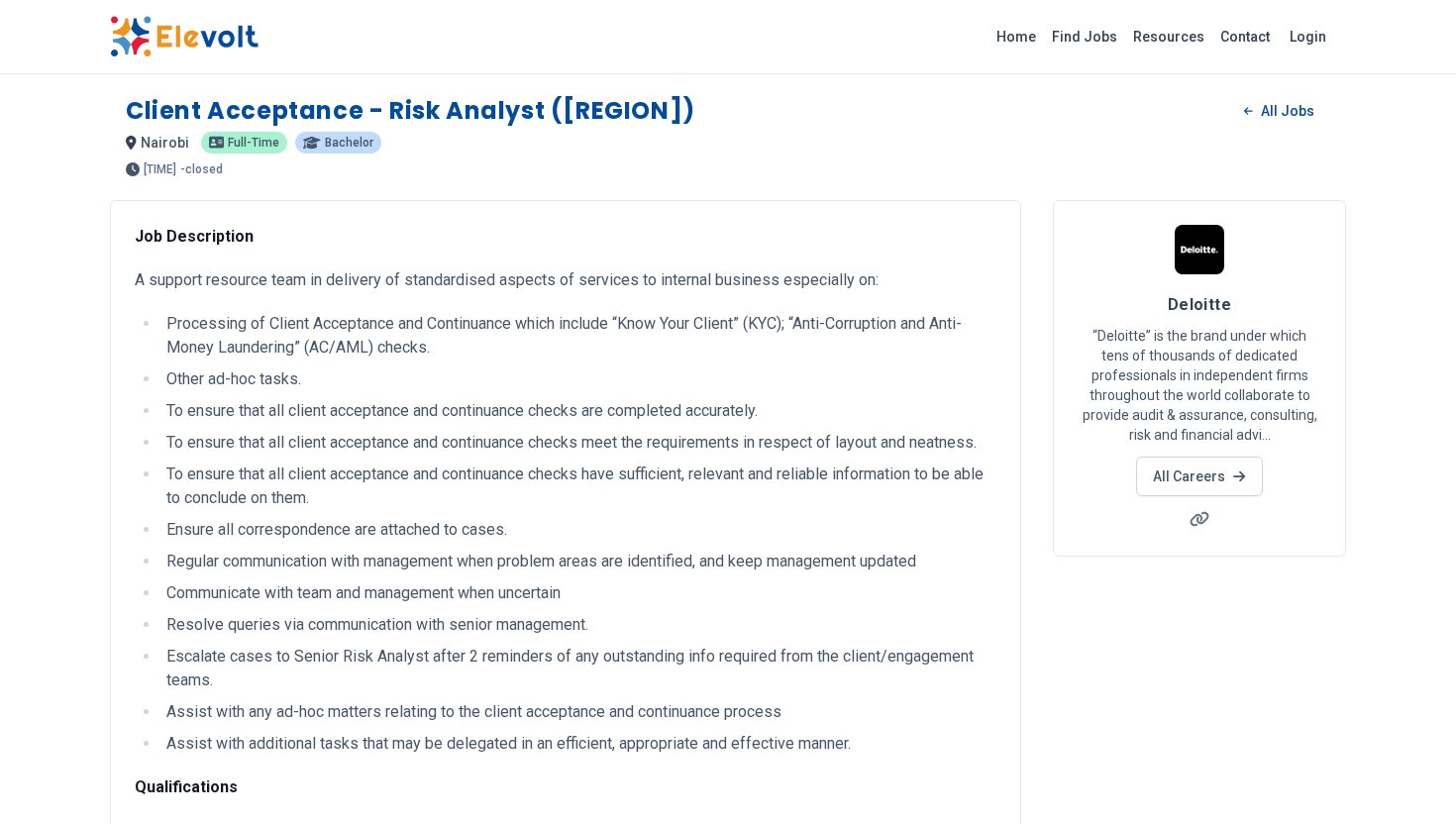 scroll, scrollTop: 0, scrollLeft: 0, axis: both 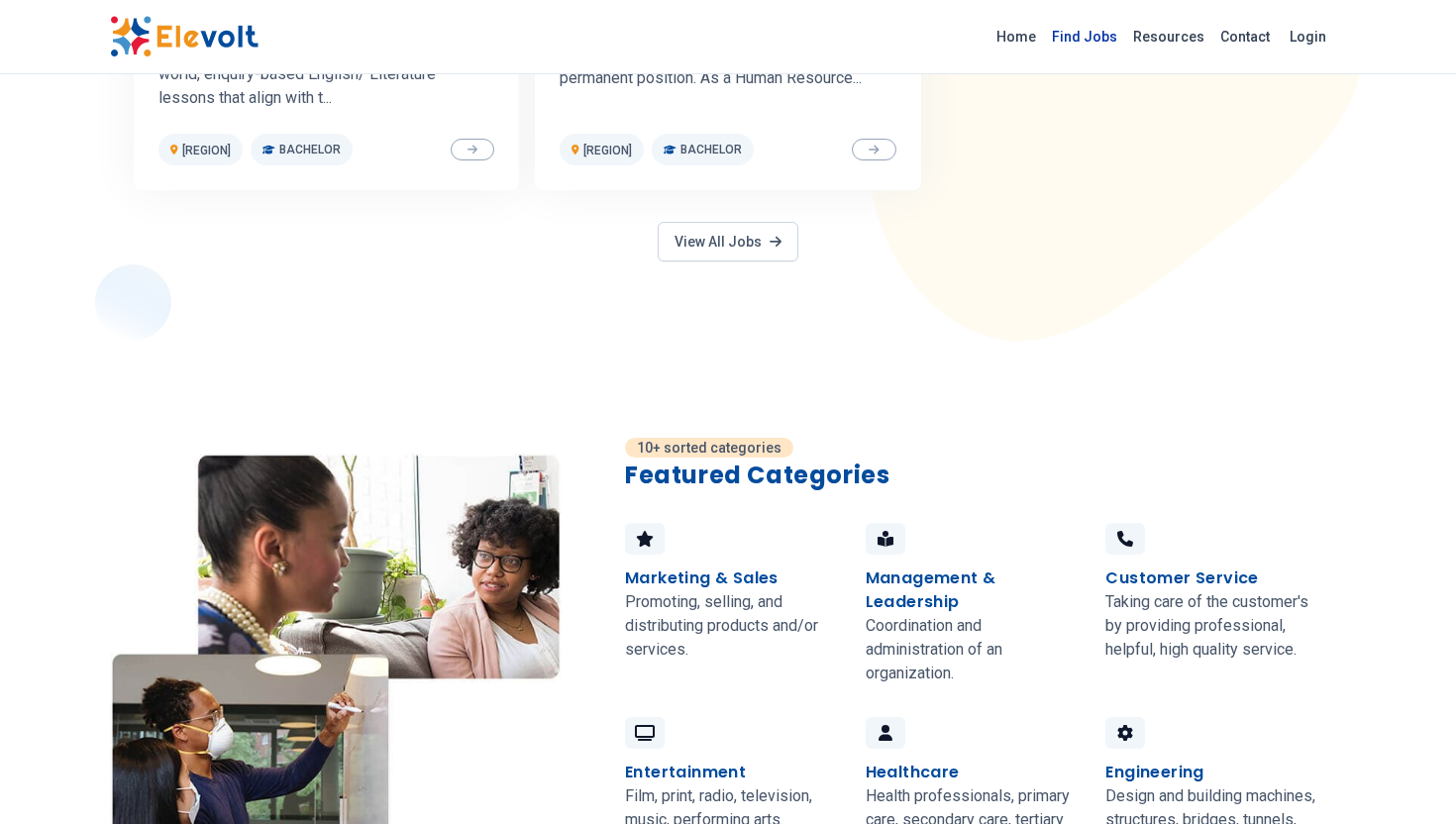 click on "Find Jobs" at bounding box center [1085, 37] 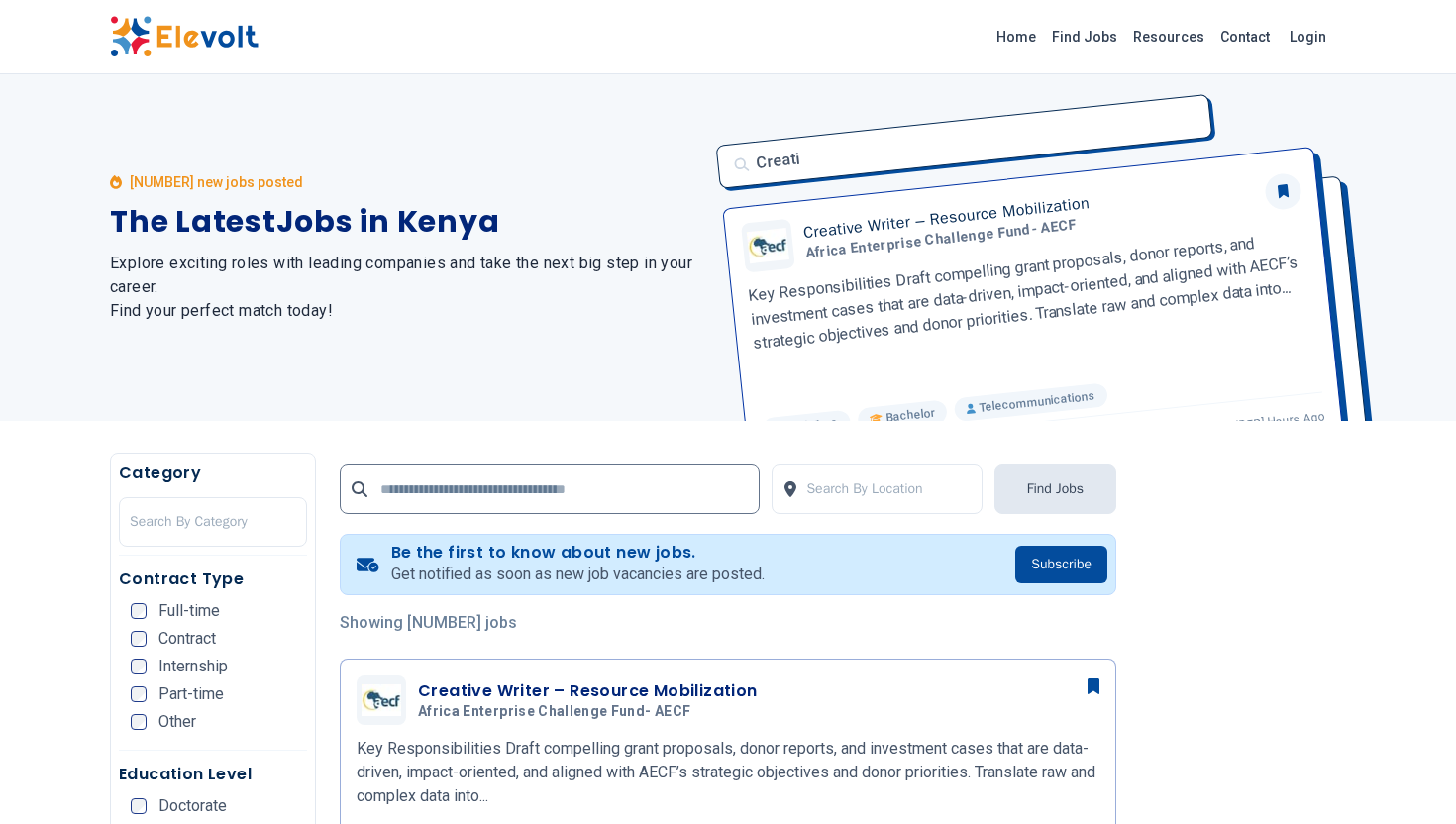 scroll, scrollTop: 0, scrollLeft: 0, axis: both 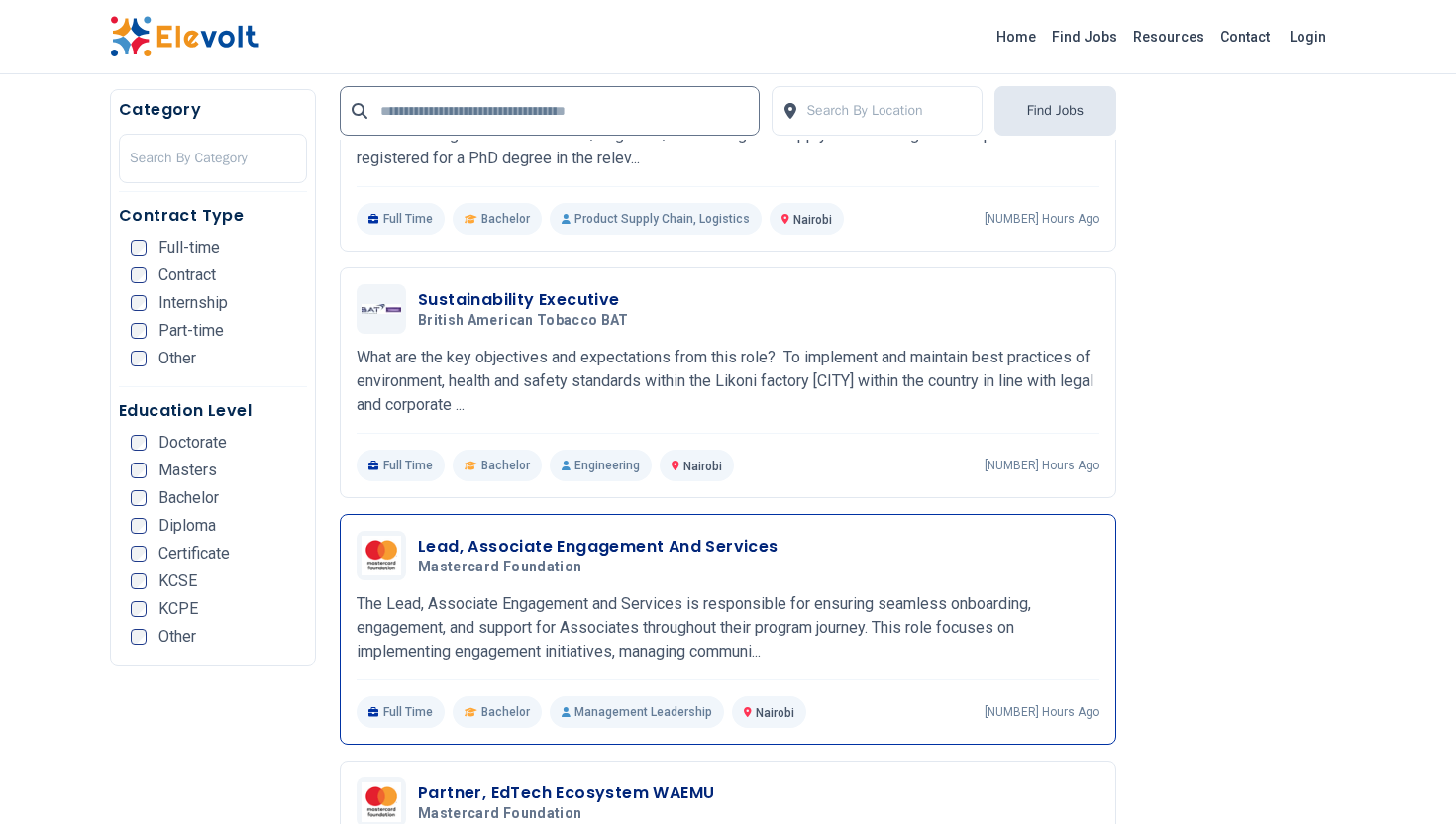 click on "Lead, Associate Engagement And Services" at bounding box center (598, 547) 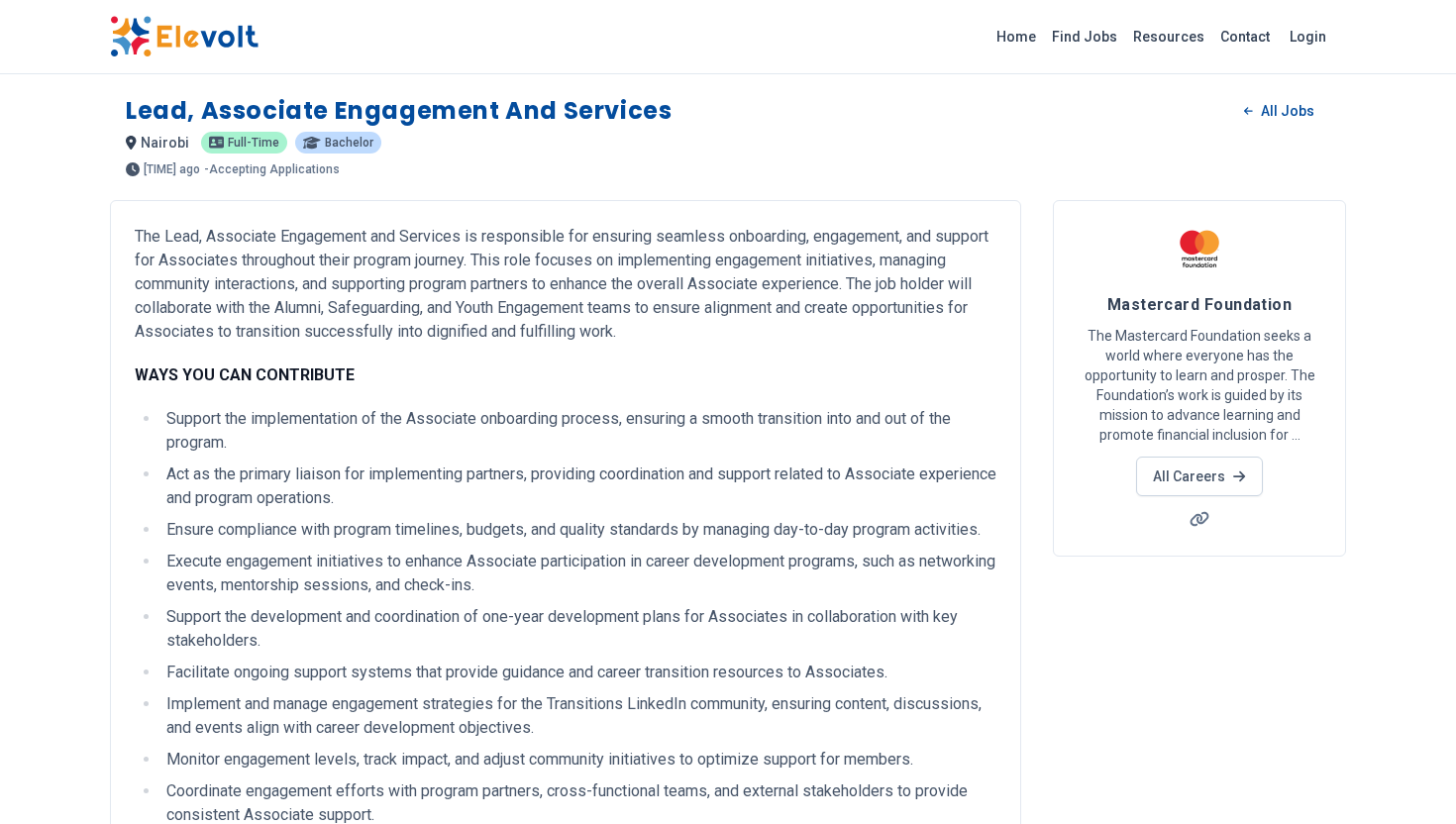 scroll, scrollTop: 0, scrollLeft: 0, axis: both 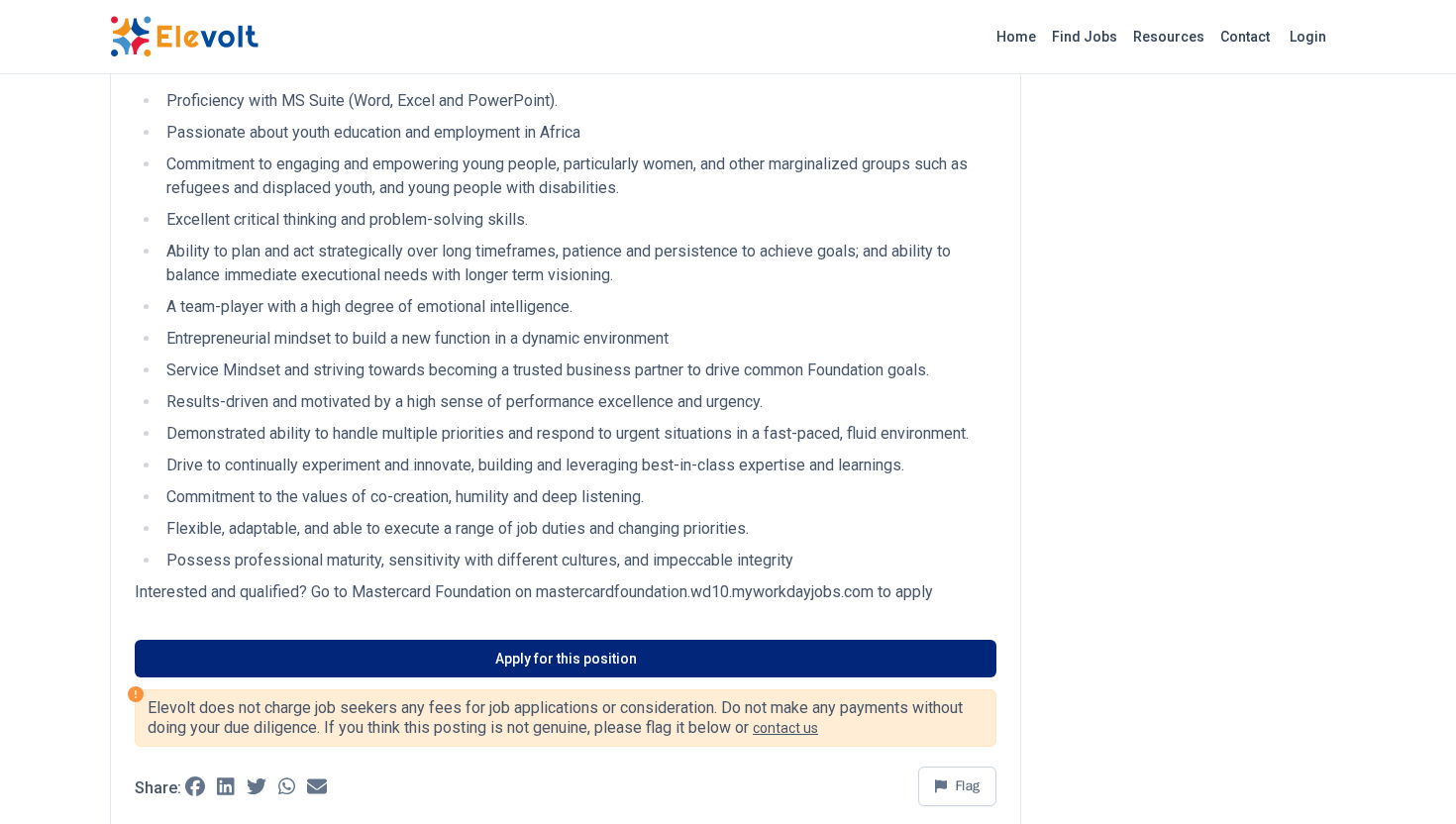 click on "Apply for this position" at bounding box center [566, 659] 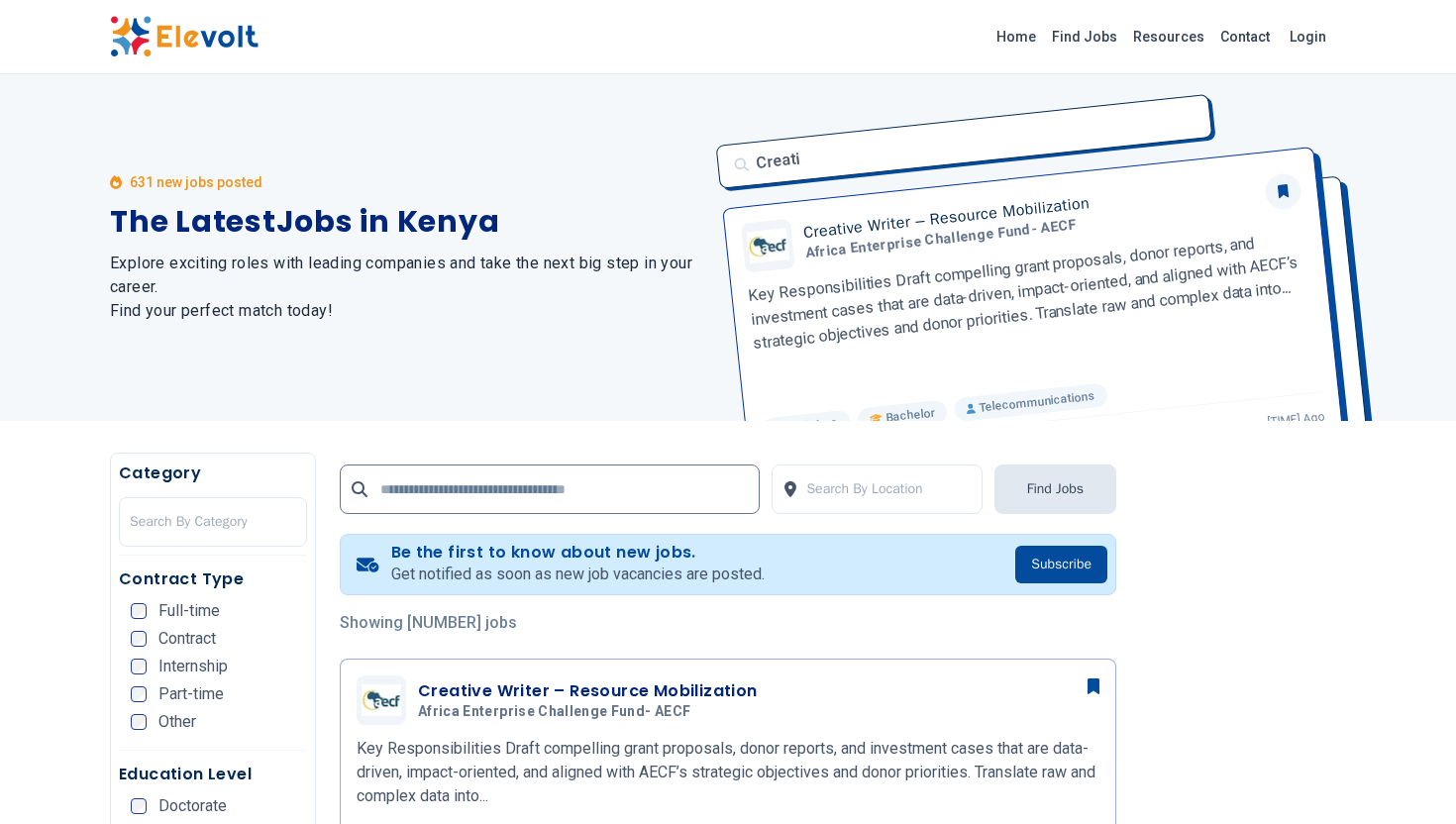 scroll, scrollTop: 0, scrollLeft: 0, axis: both 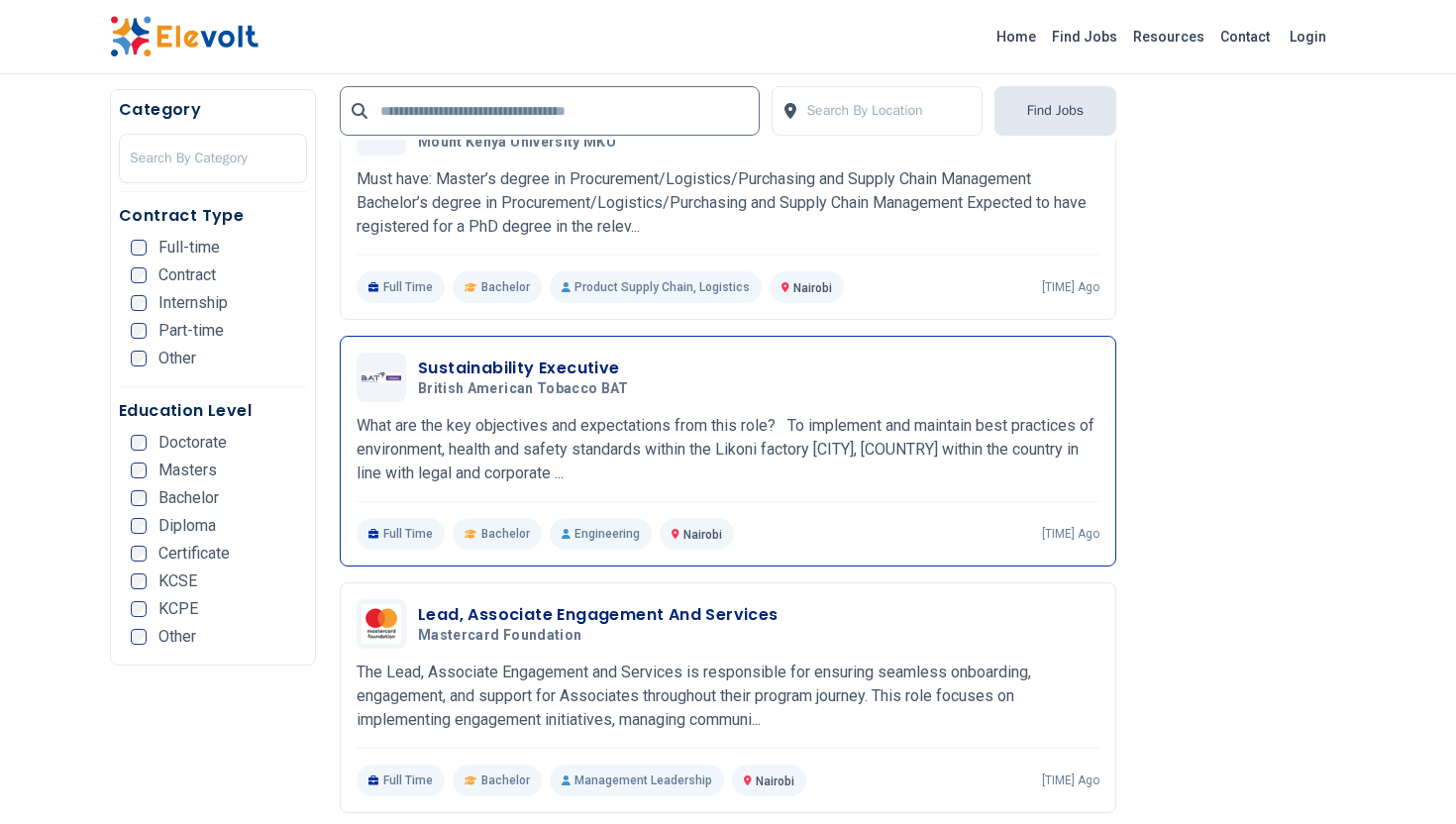 click on "What are the key objectives and expectations from this role?
To implement and maintain best practices of environment, health and safety standards within the Likoni factory [CITY], [COUNTRY] within the country in line with legal and corporate ..." at bounding box center (728, 450) 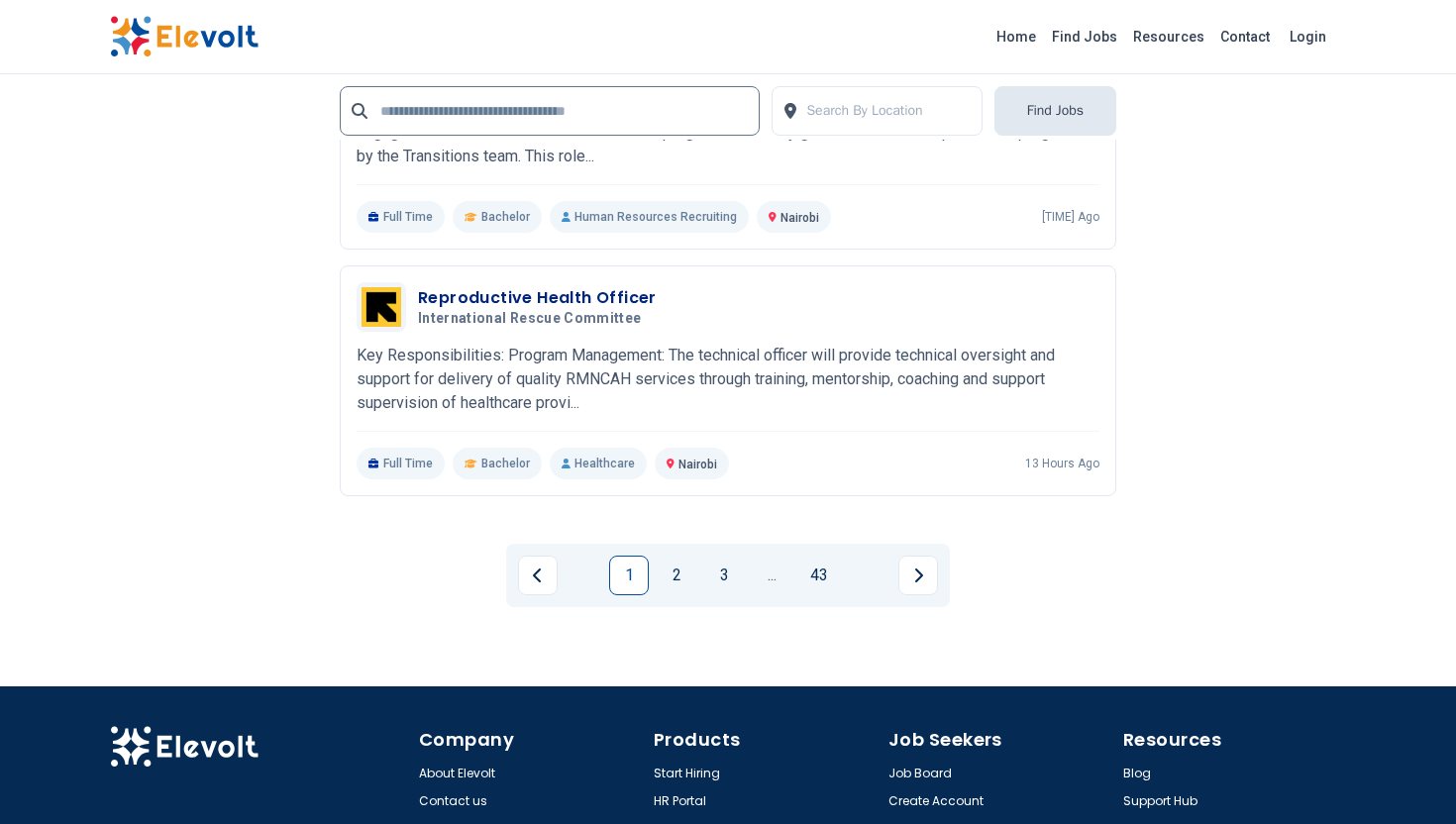 scroll, scrollTop: 4118, scrollLeft: 0, axis: vertical 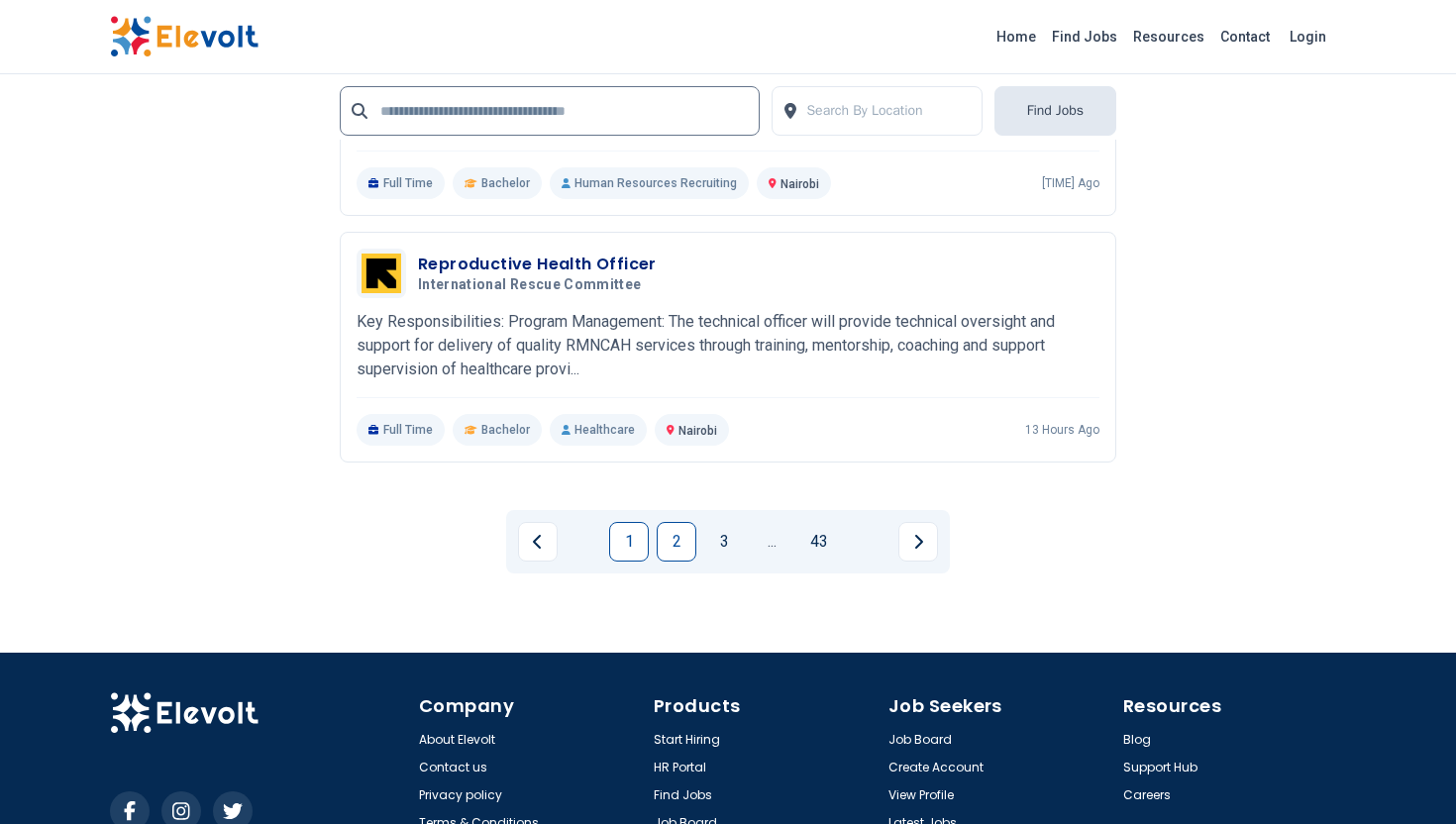 click on "2" at bounding box center (676, 542) 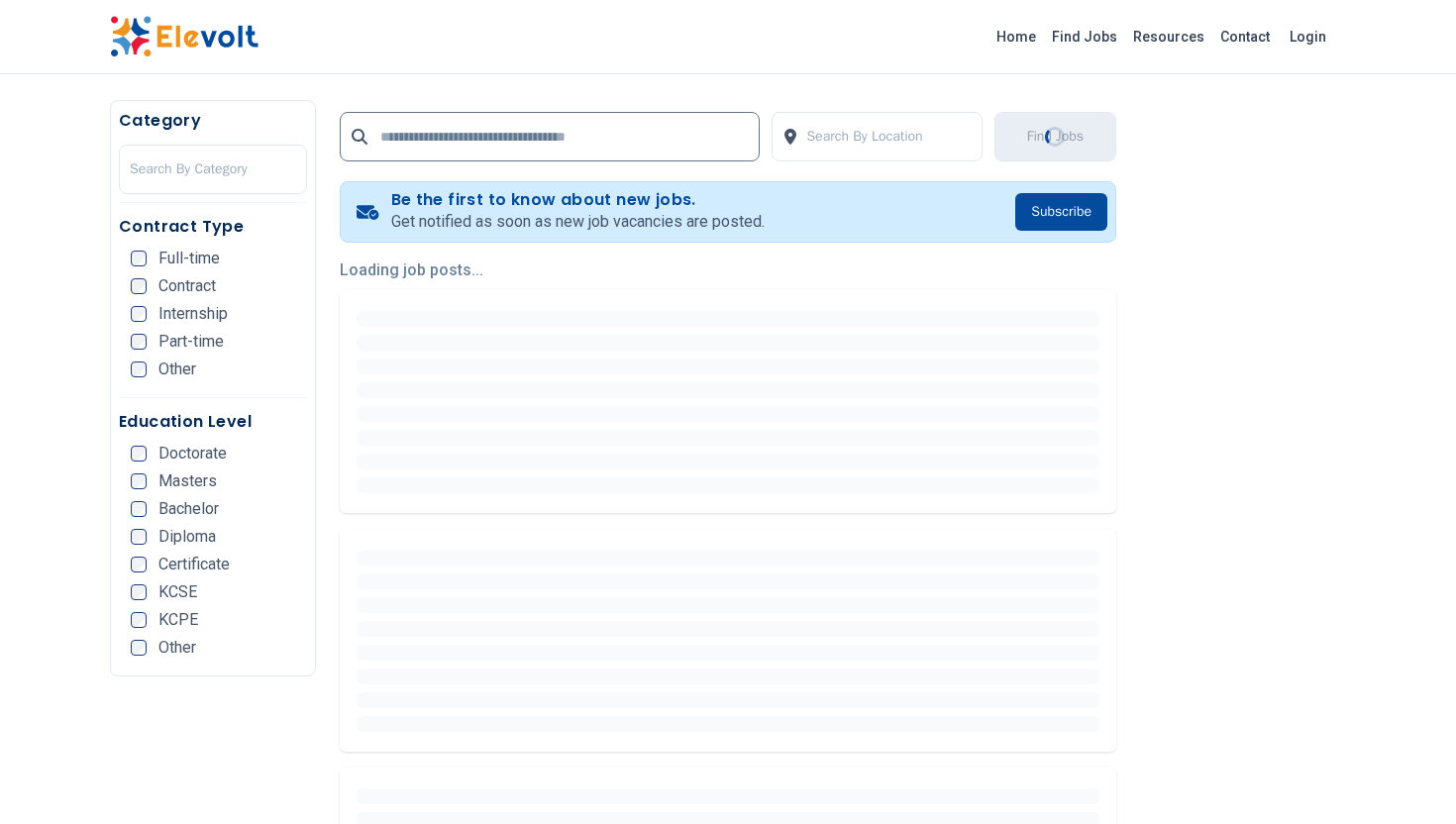 scroll, scrollTop: 354, scrollLeft: 0, axis: vertical 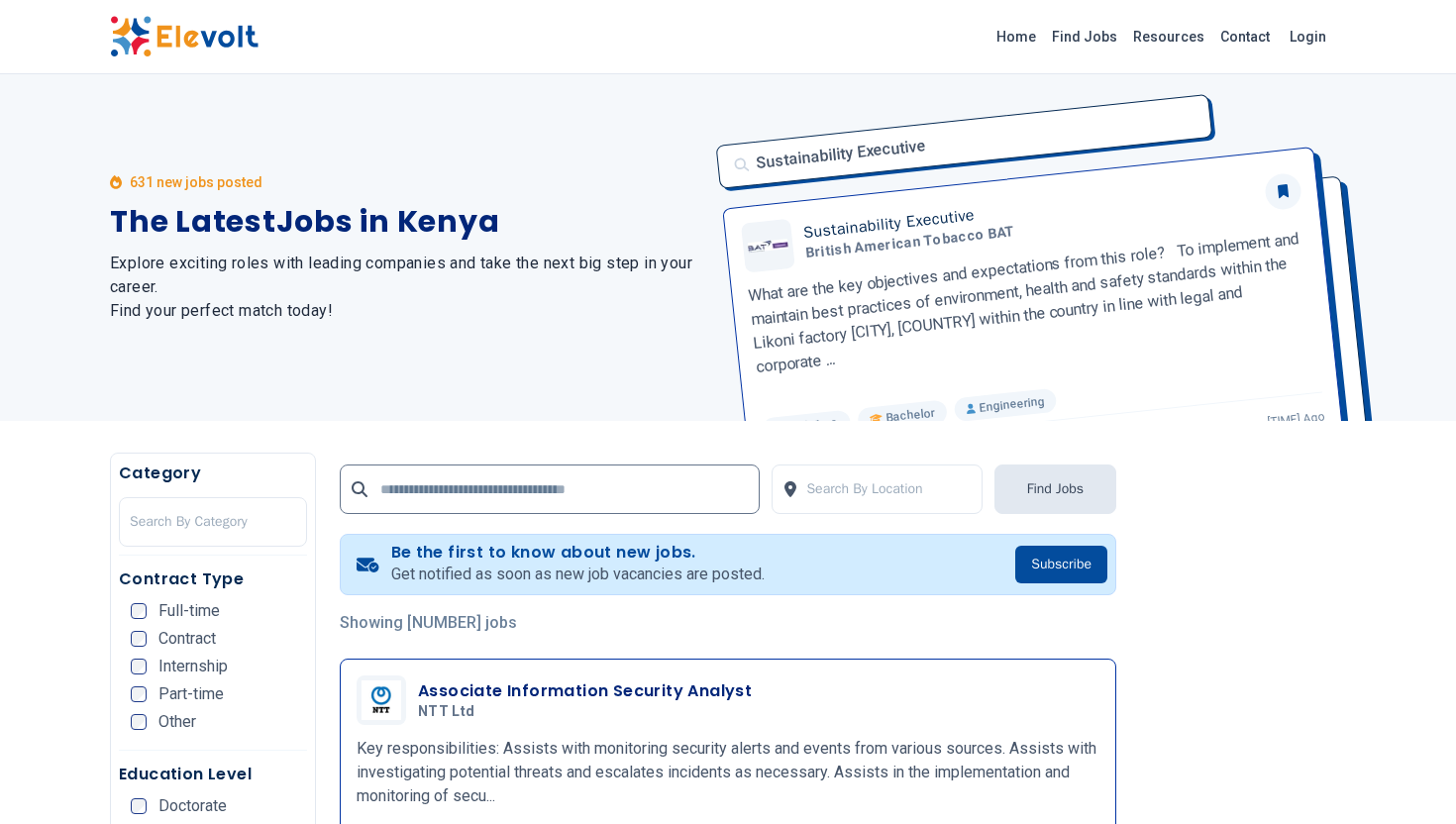 click on "Associate Information Security Analyst" at bounding box center [584, 691] 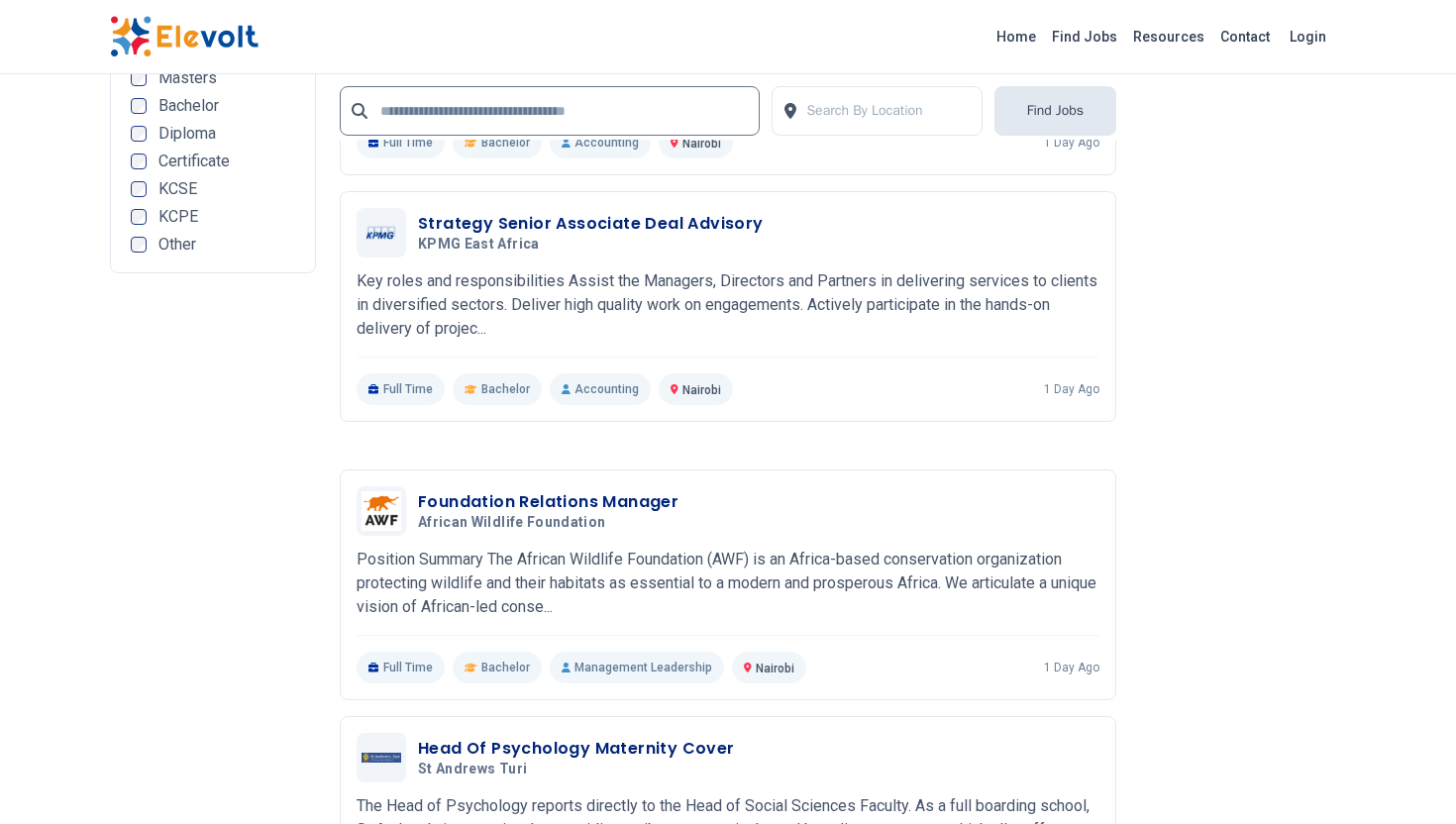 scroll, scrollTop: 3496, scrollLeft: 0, axis: vertical 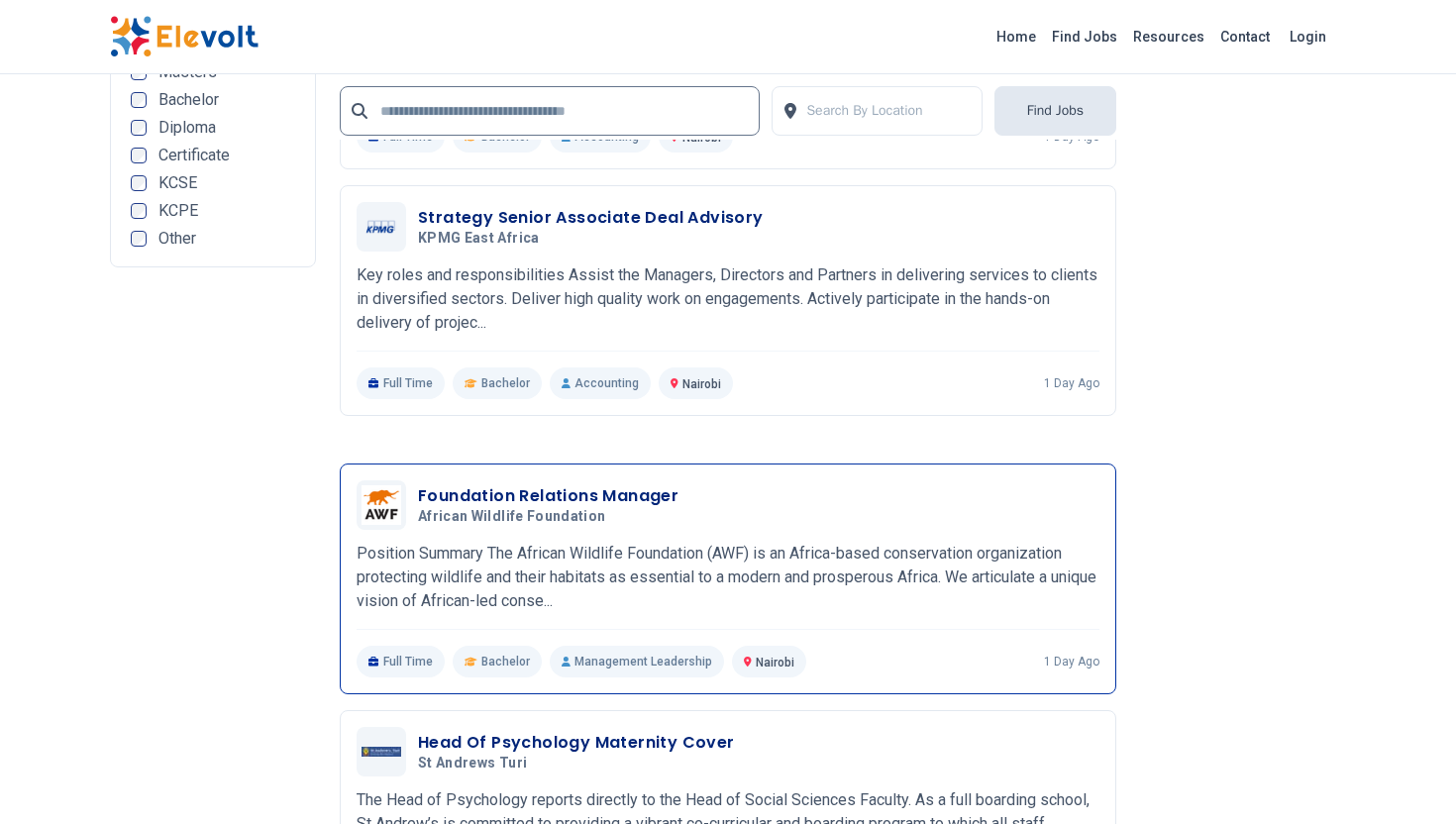 click on "Foundation Relations Manager" at bounding box center (548, 496) 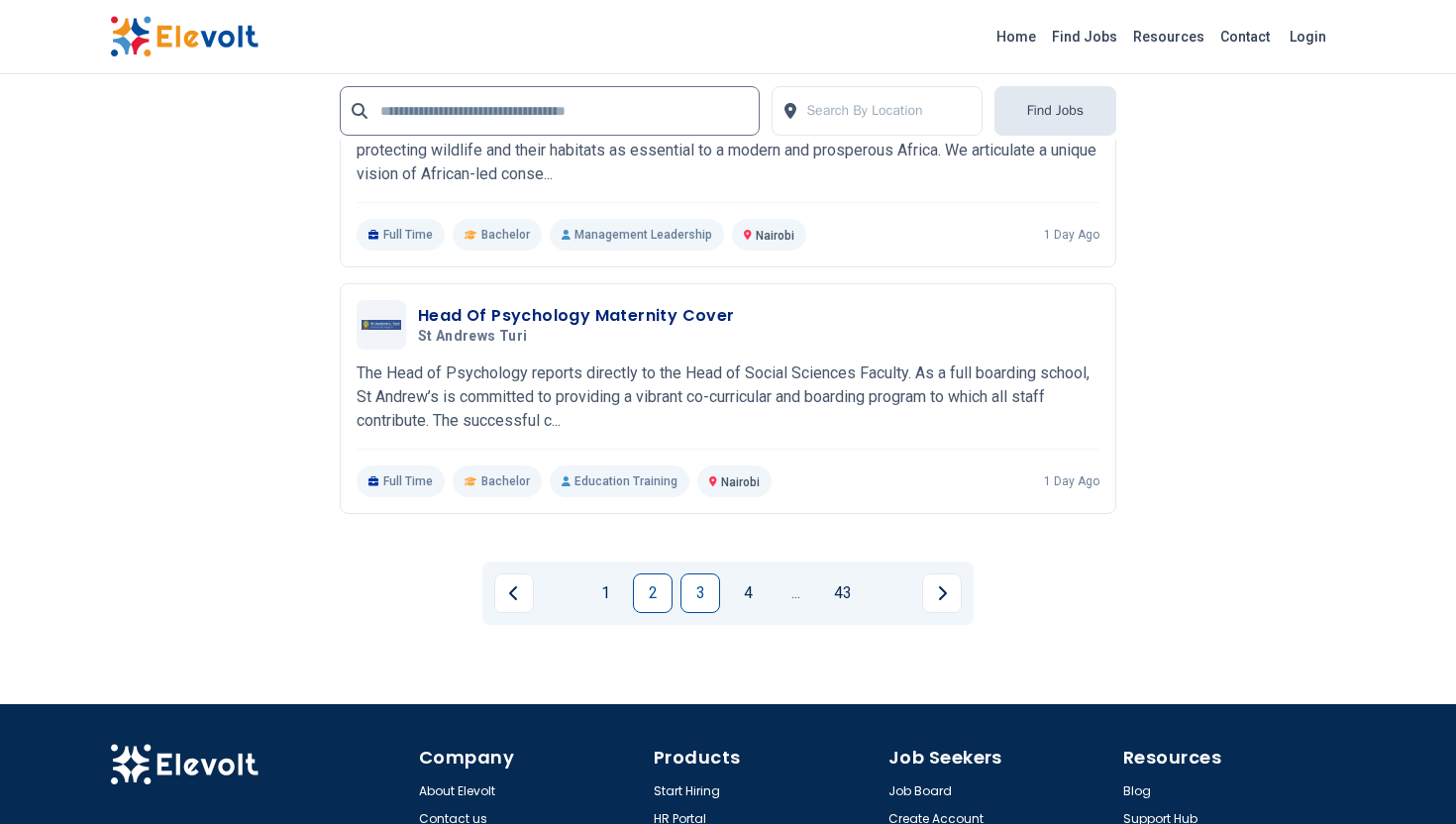 click on "3" at bounding box center [700, 593] 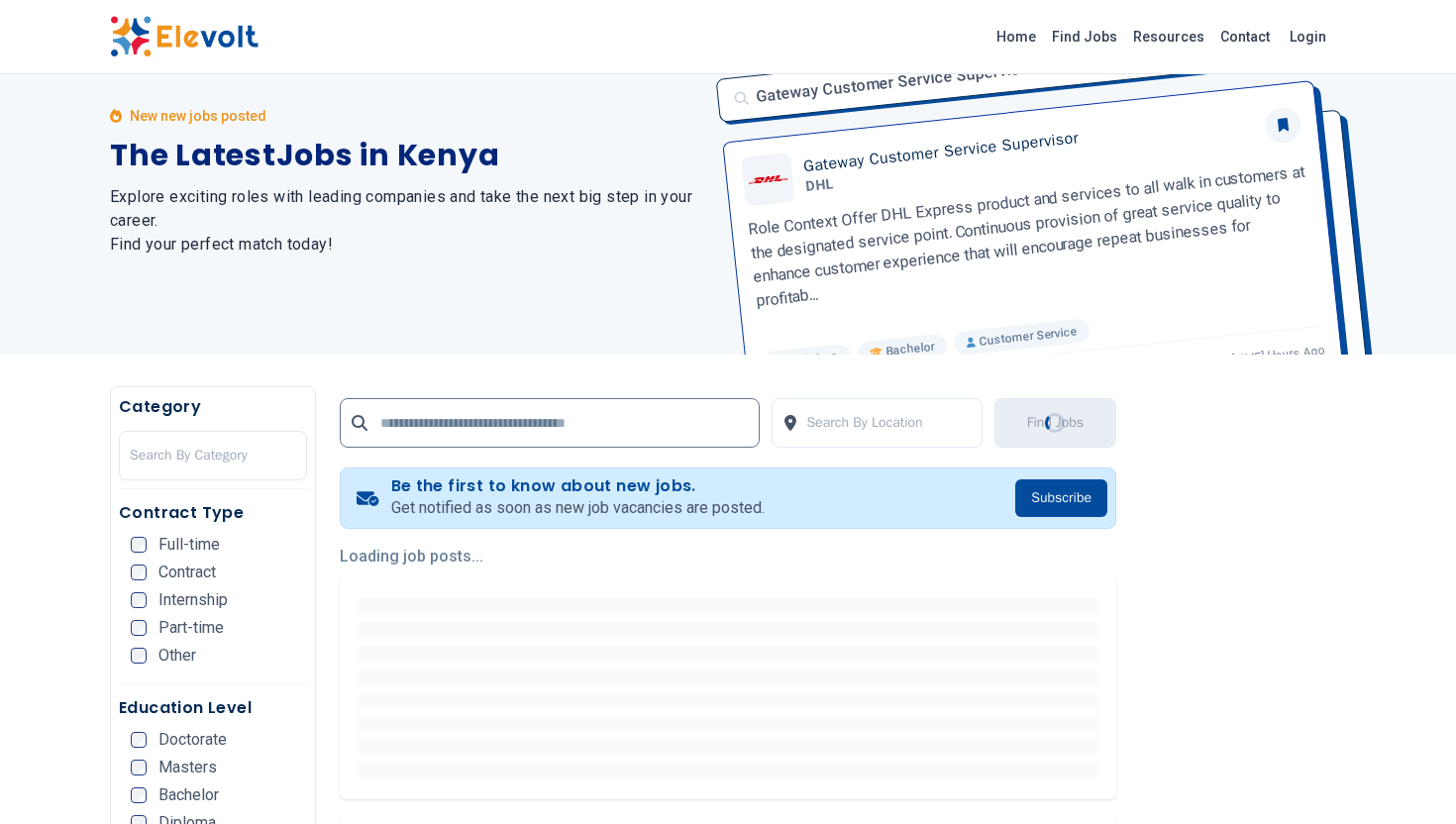 scroll, scrollTop: 0, scrollLeft: 0, axis: both 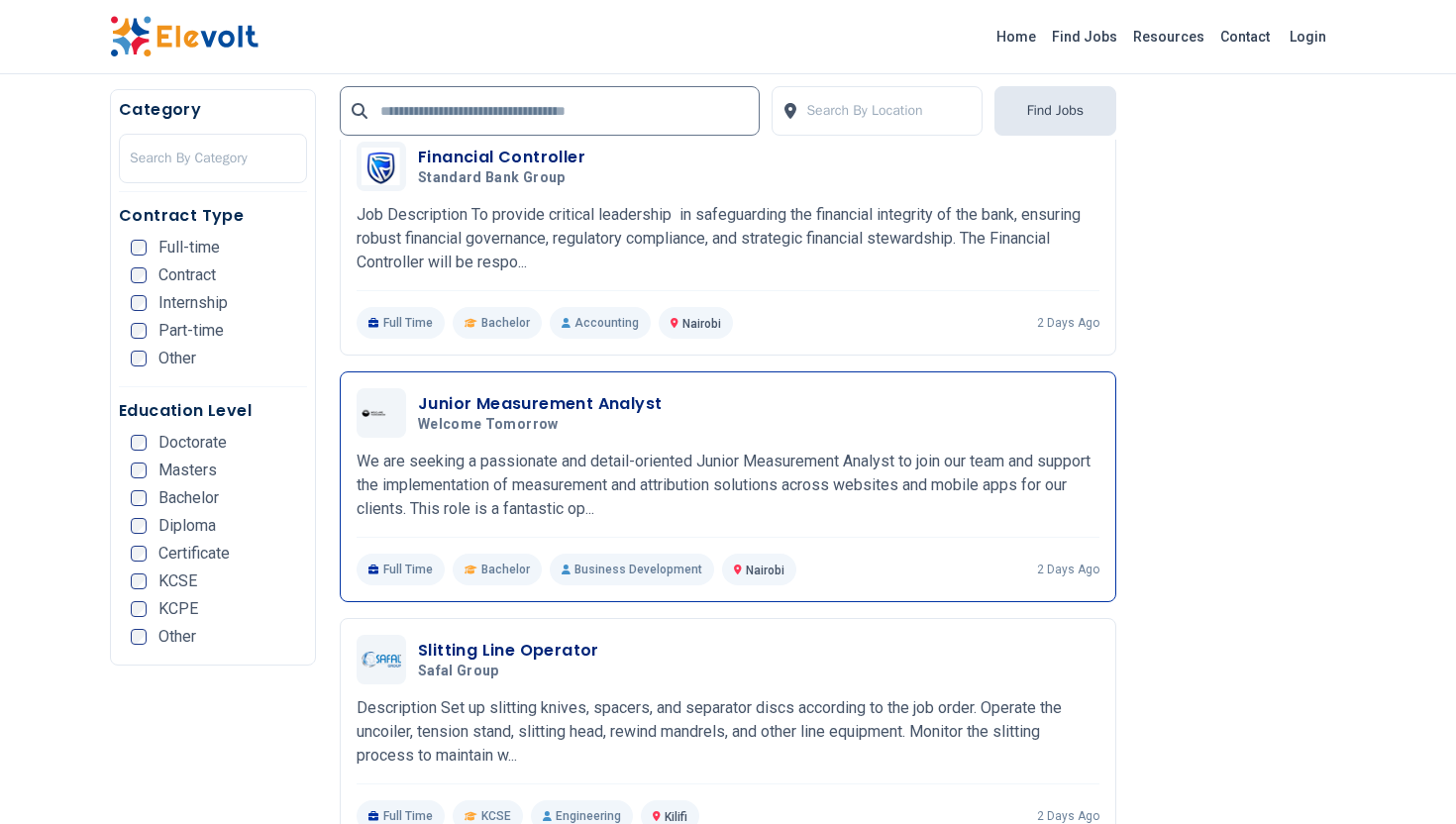click on "Junior Measurement Analyst" at bounding box center [540, 404] 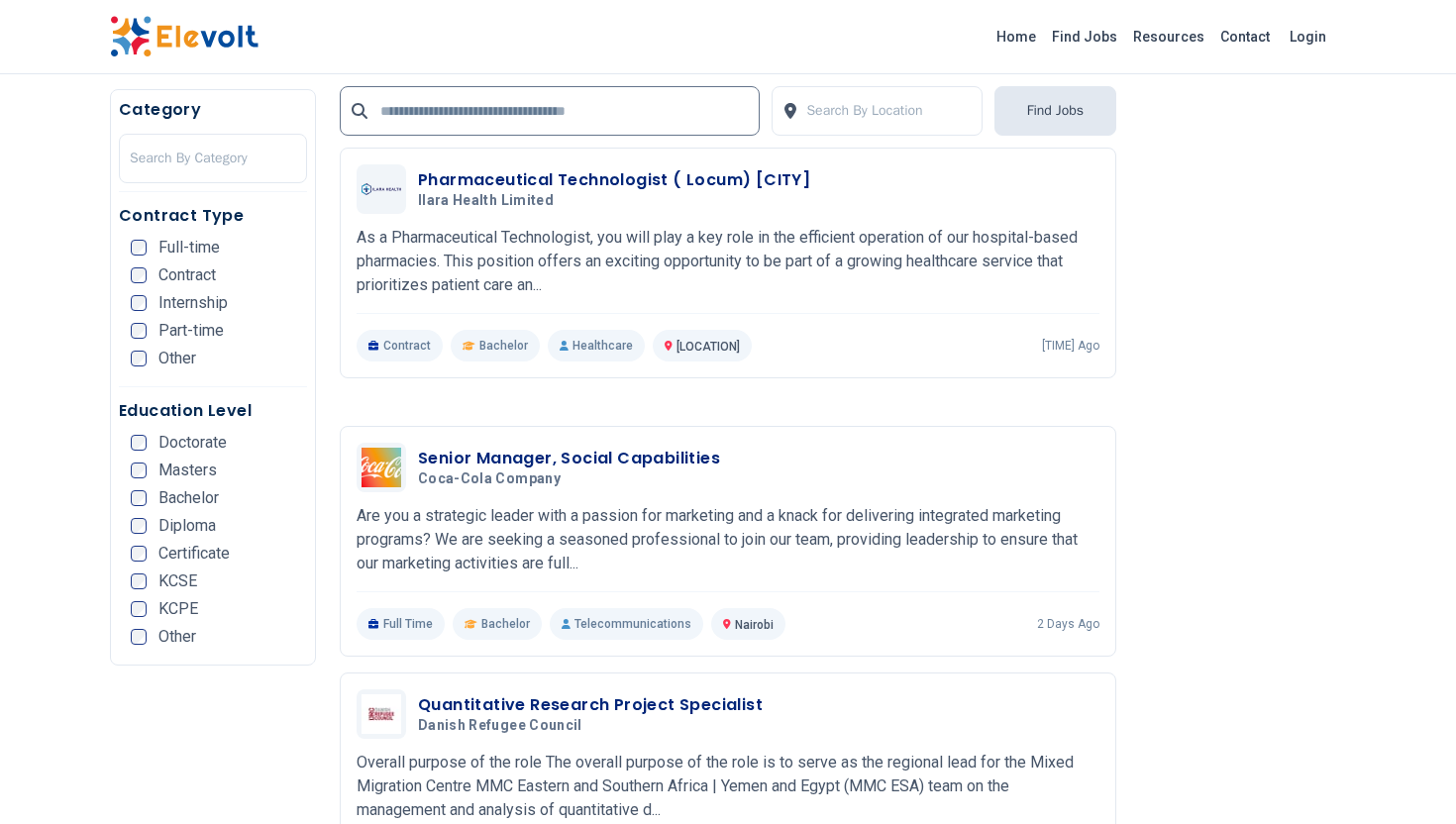 scroll, scrollTop: 2518, scrollLeft: 0, axis: vertical 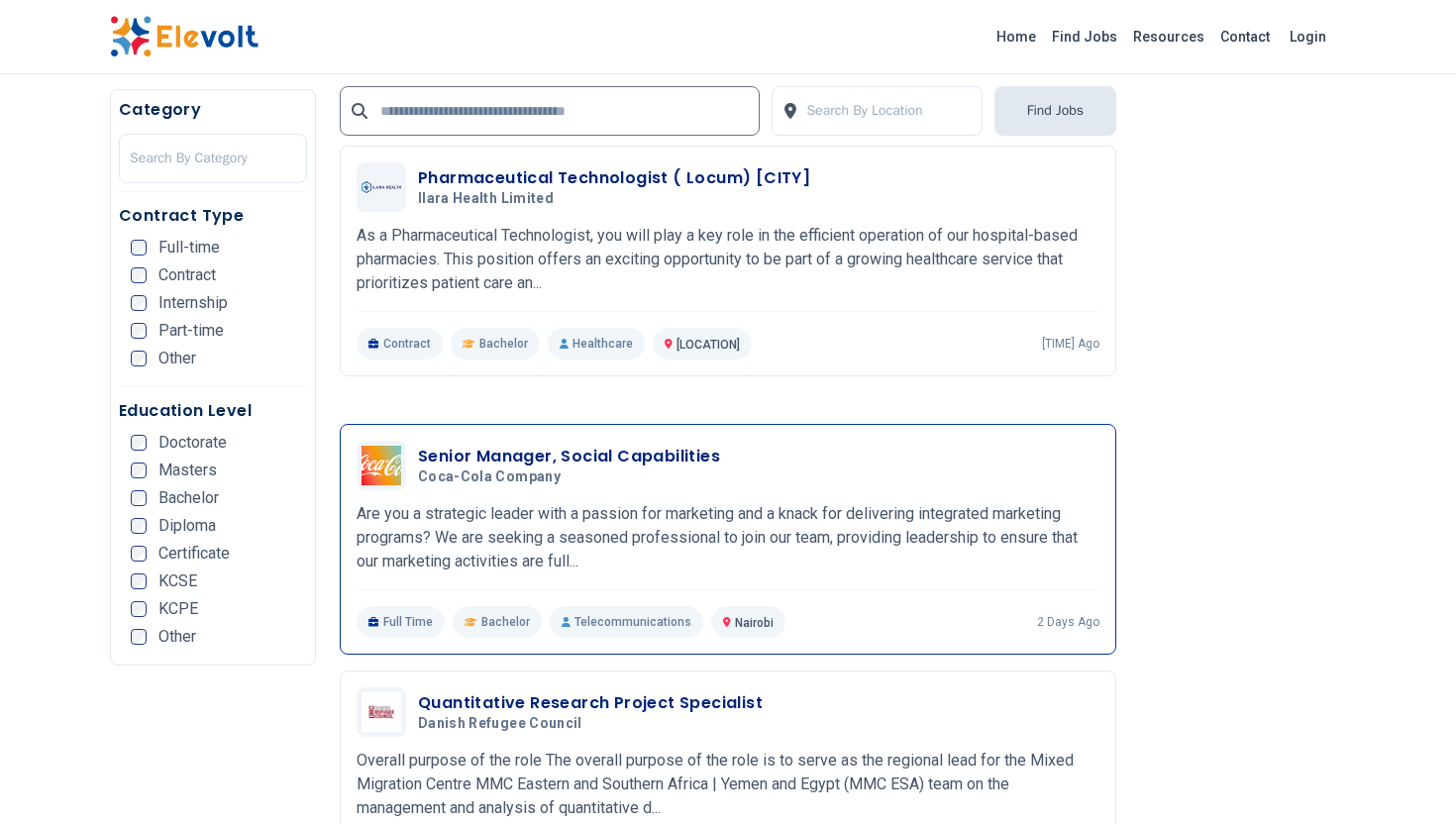 click on "Senior Manager, Social Capabilities" at bounding box center [569, 457] 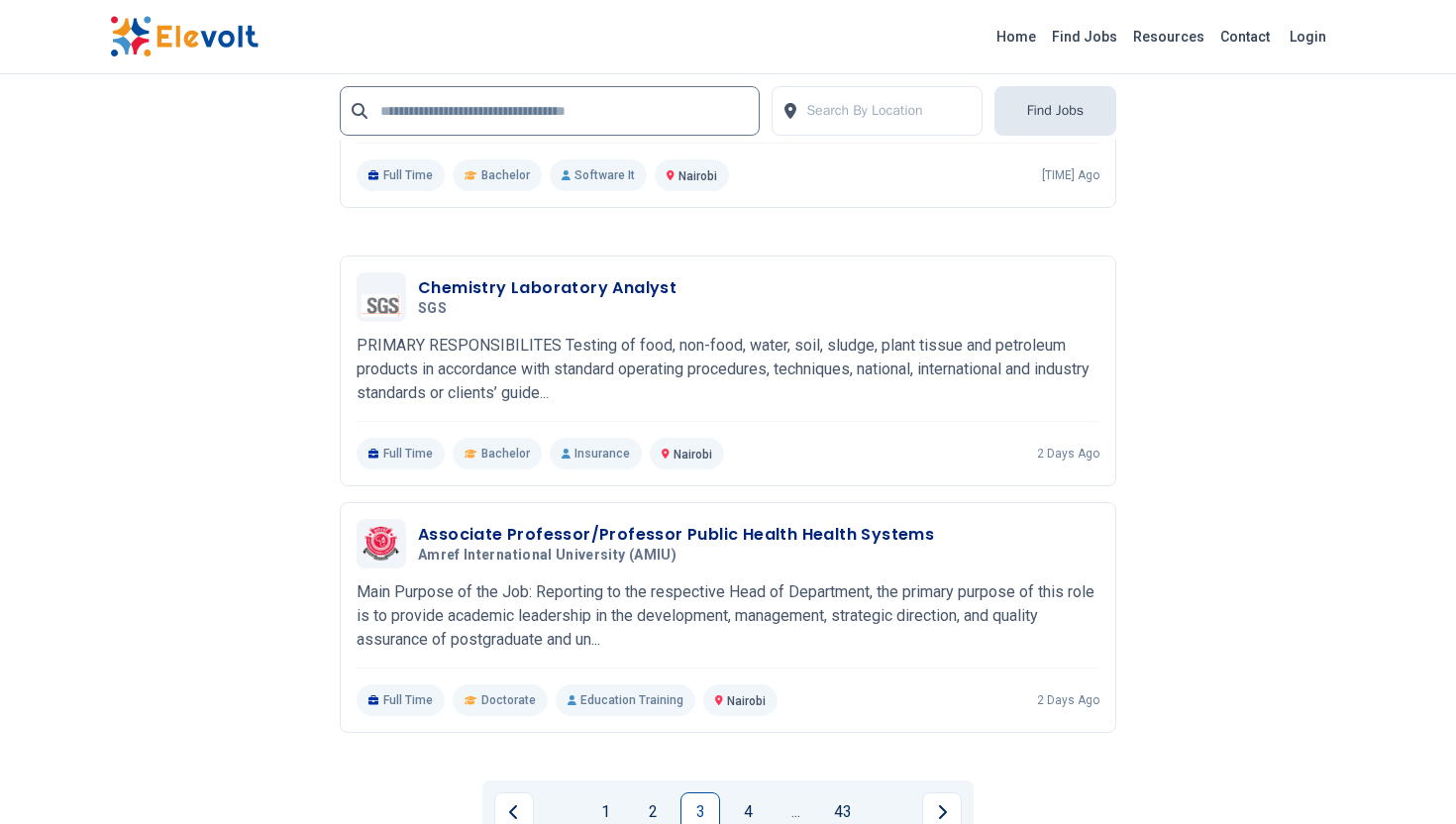 scroll, scrollTop: 3719, scrollLeft: 0, axis: vertical 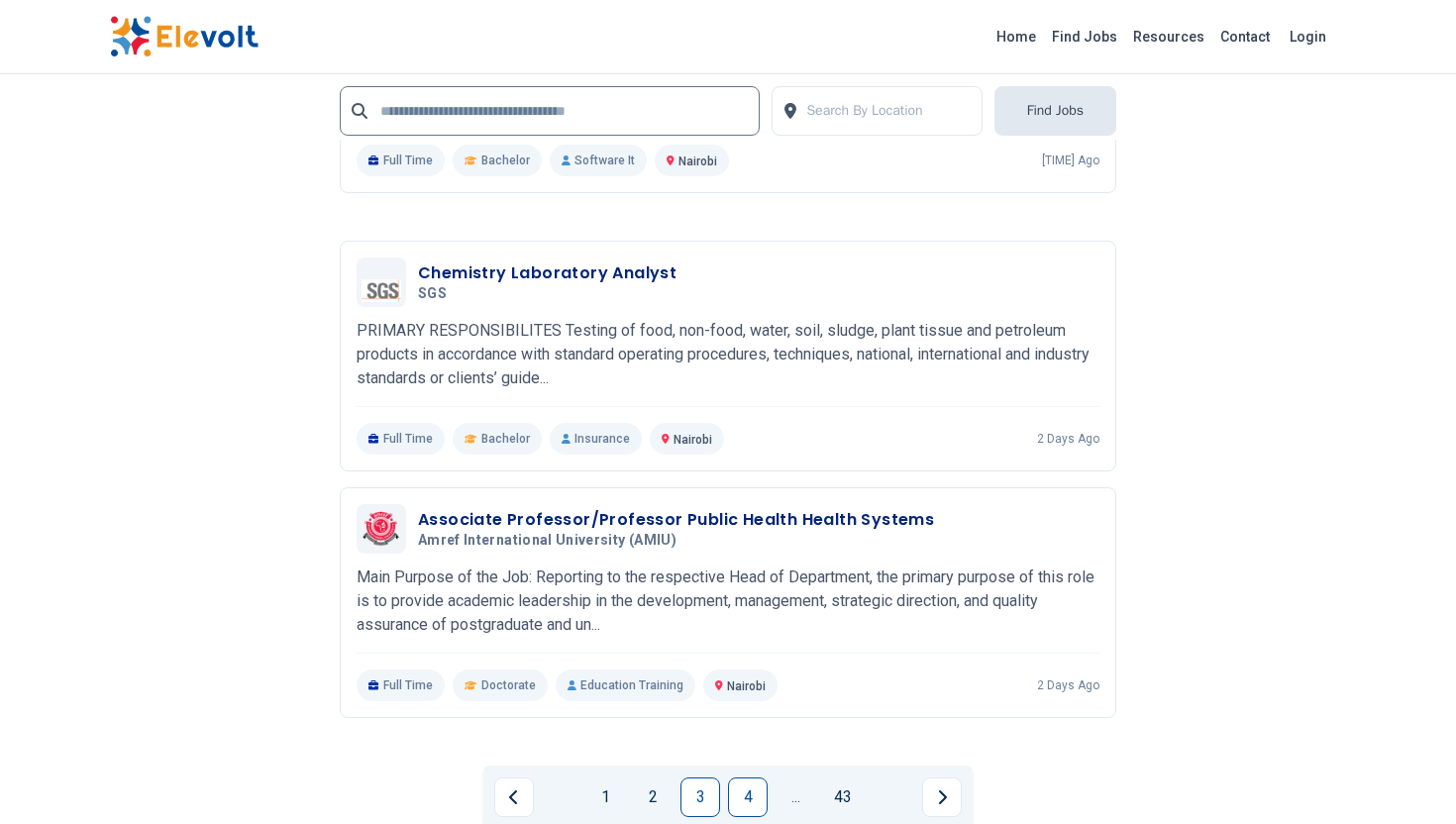 click on "4" at bounding box center [748, 797] 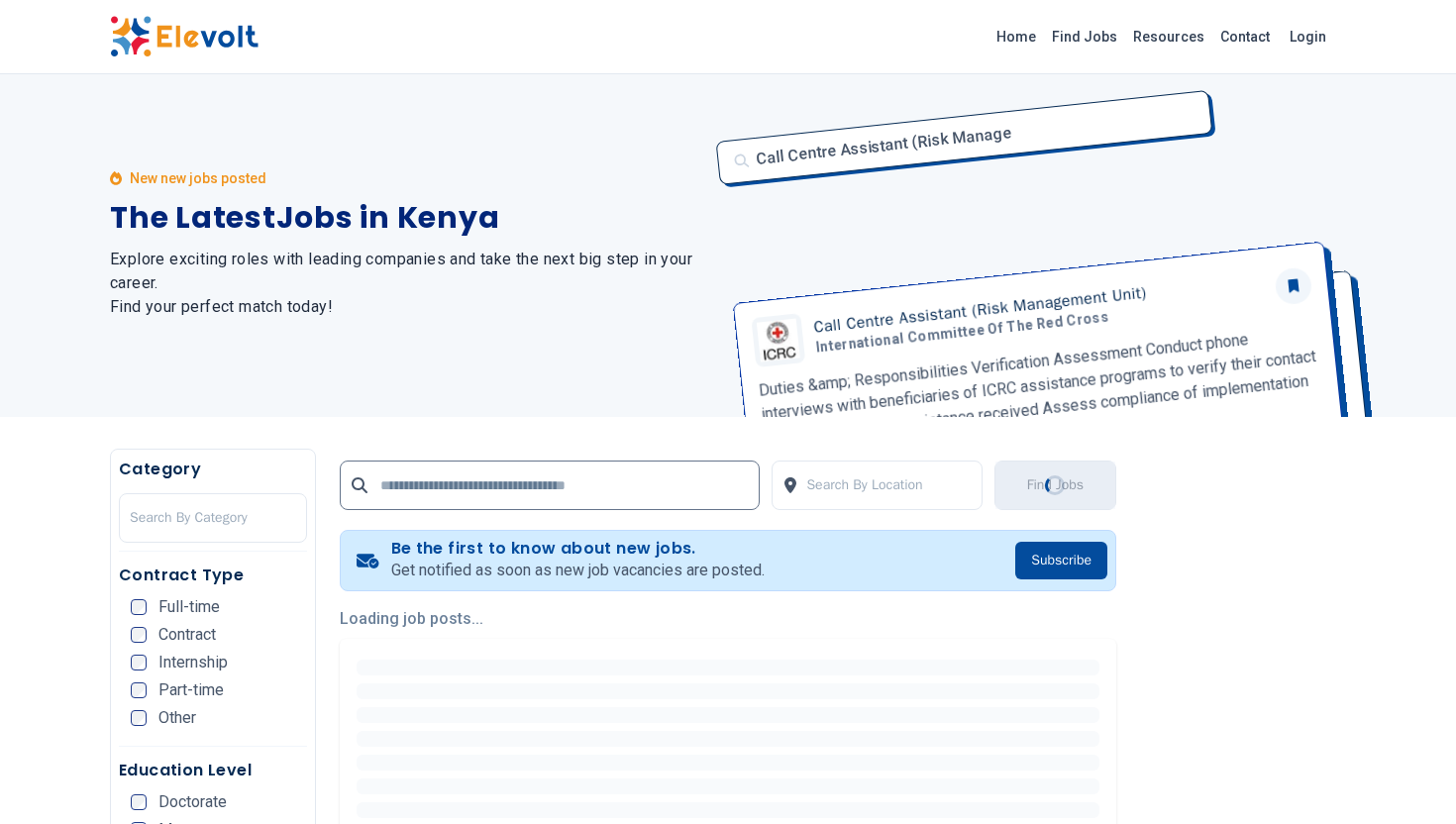 scroll, scrollTop: 0, scrollLeft: 0, axis: both 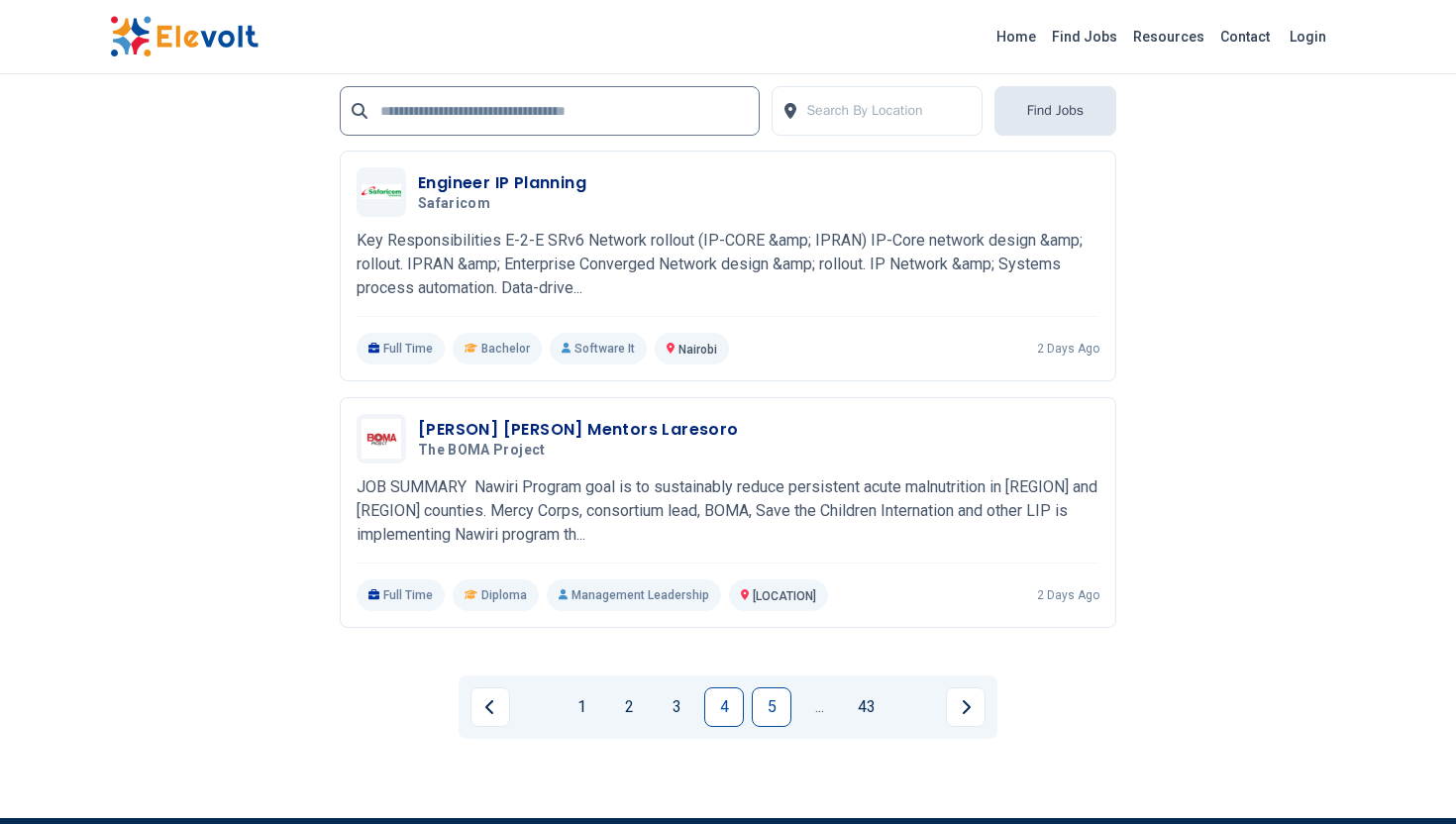 click on "5" at bounding box center (772, 707) 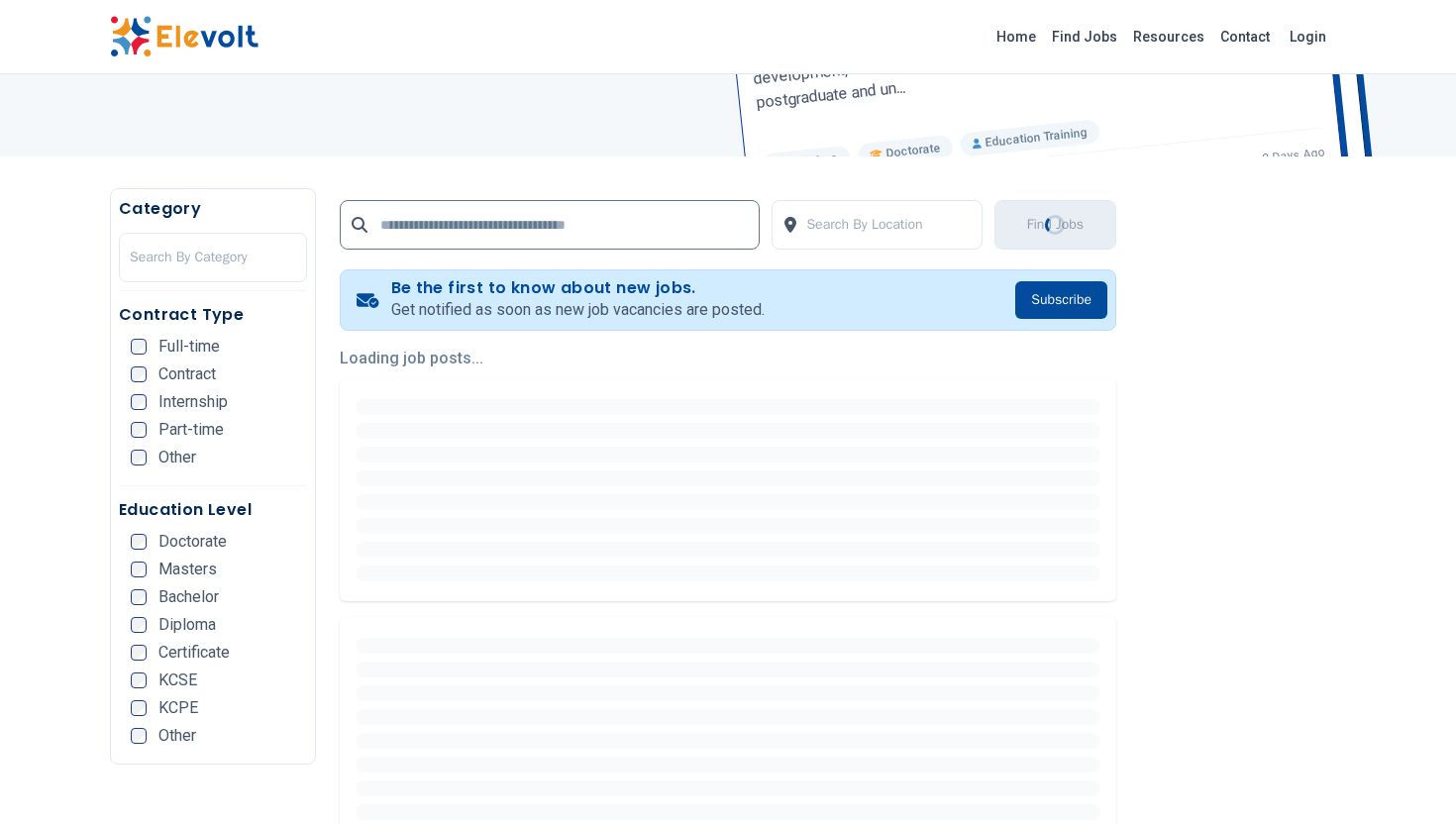 scroll, scrollTop: 269, scrollLeft: 0, axis: vertical 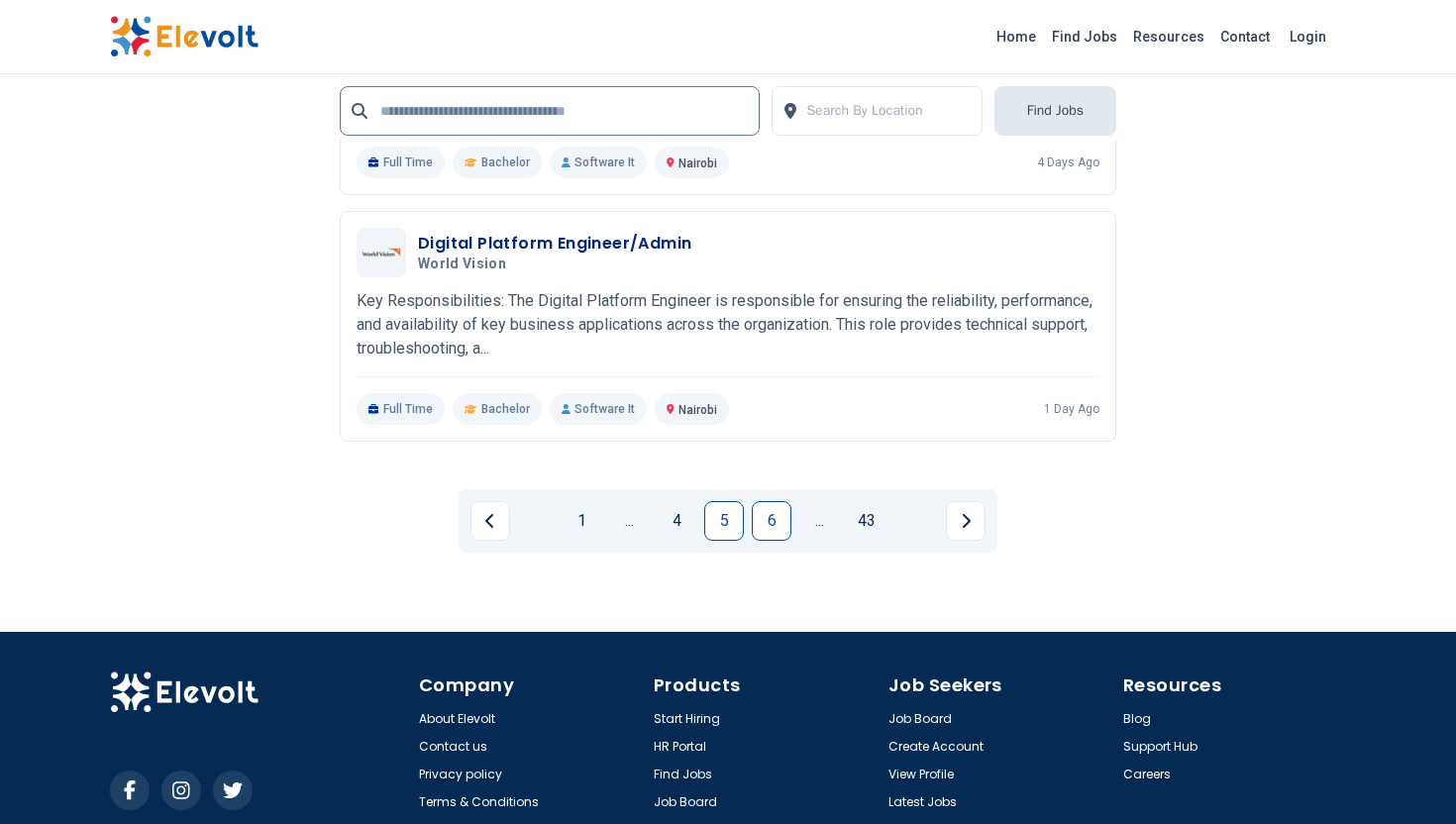 click on "6" at bounding box center [772, 521] 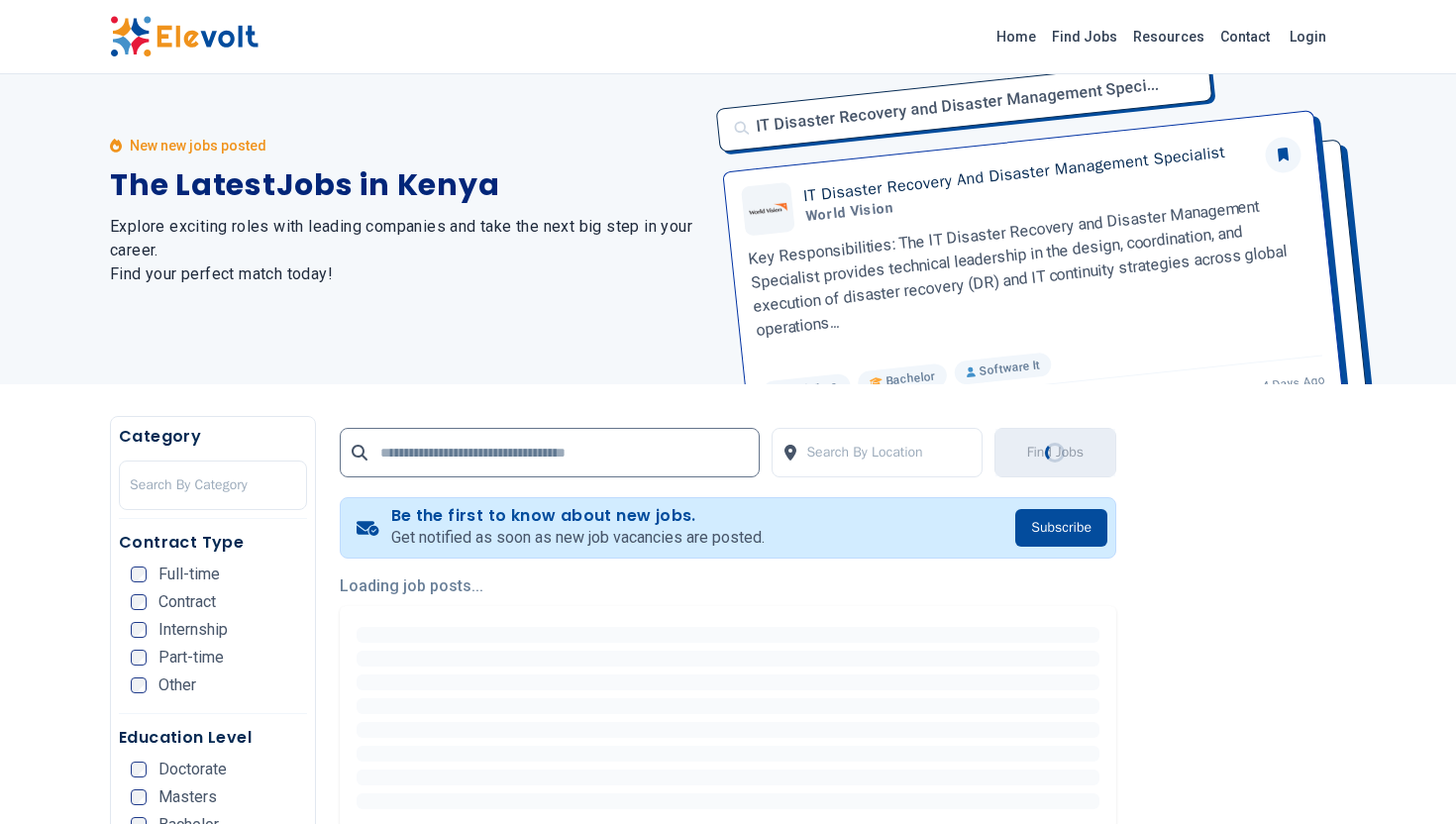 scroll, scrollTop: 0, scrollLeft: 0, axis: both 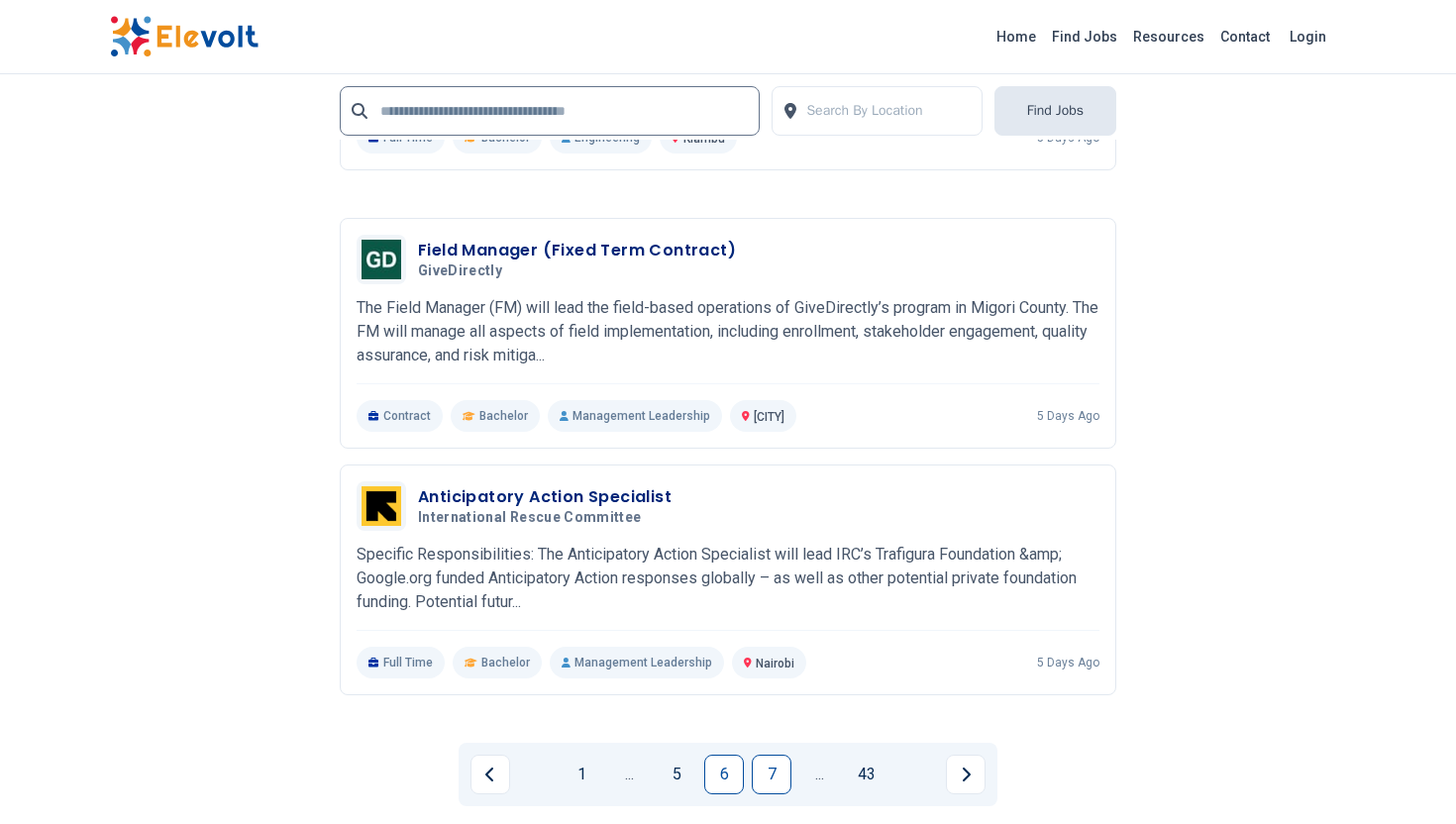 click on "7" at bounding box center [772, 774] 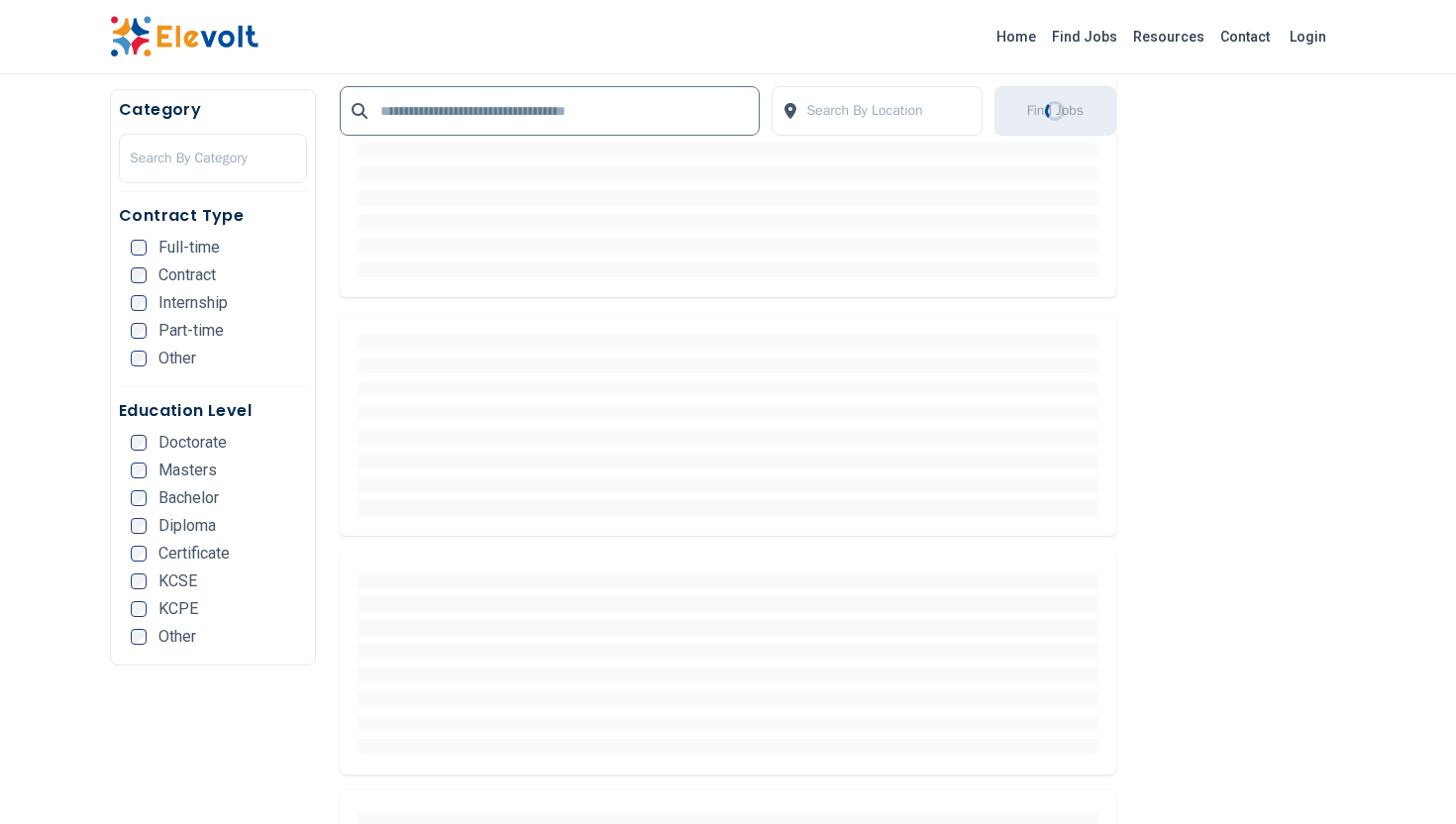 scroll, scrollTop: 569, scrollLeft: 0, axis: vertical 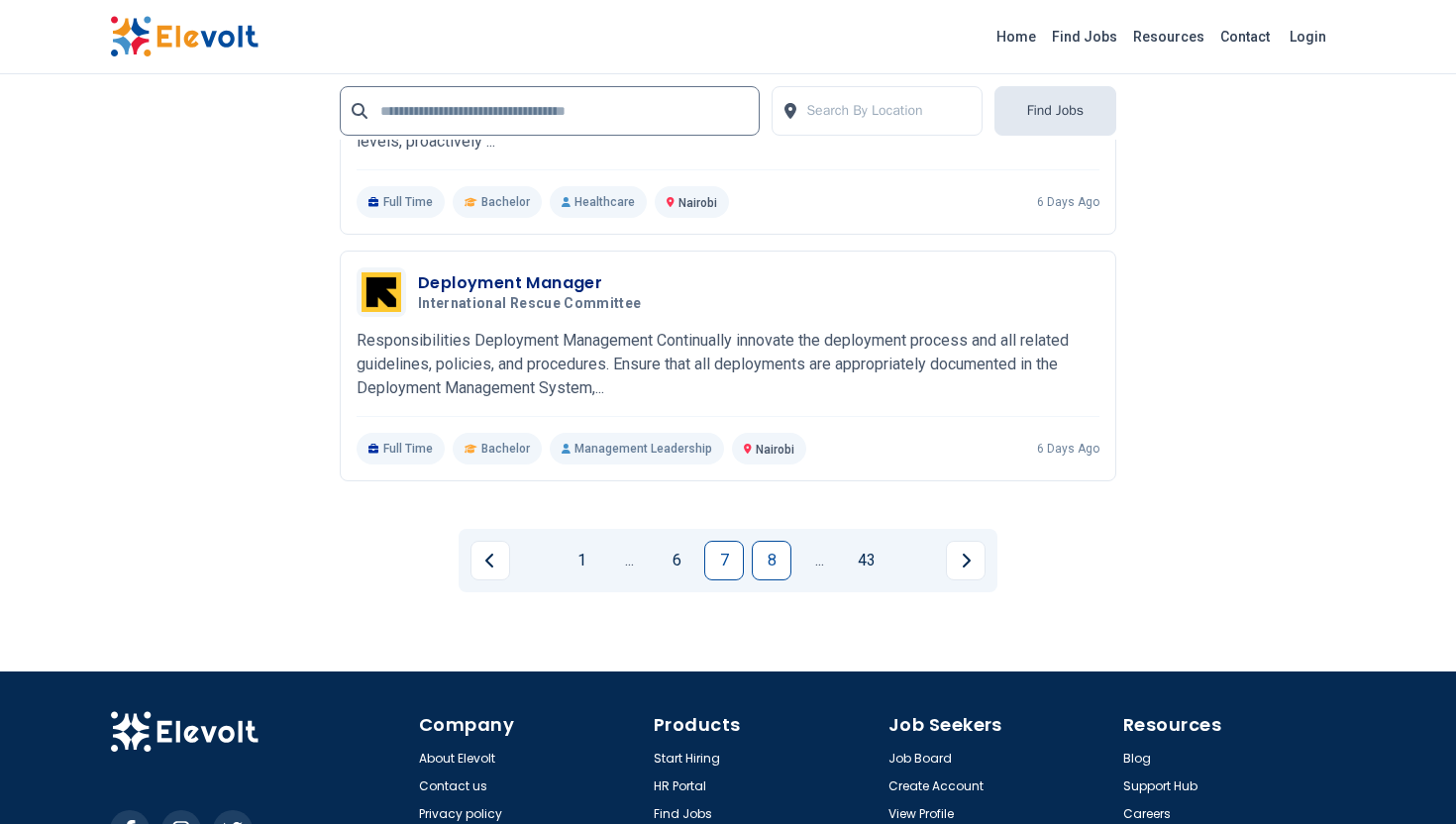click on "8" at bounding box center (772, 561) 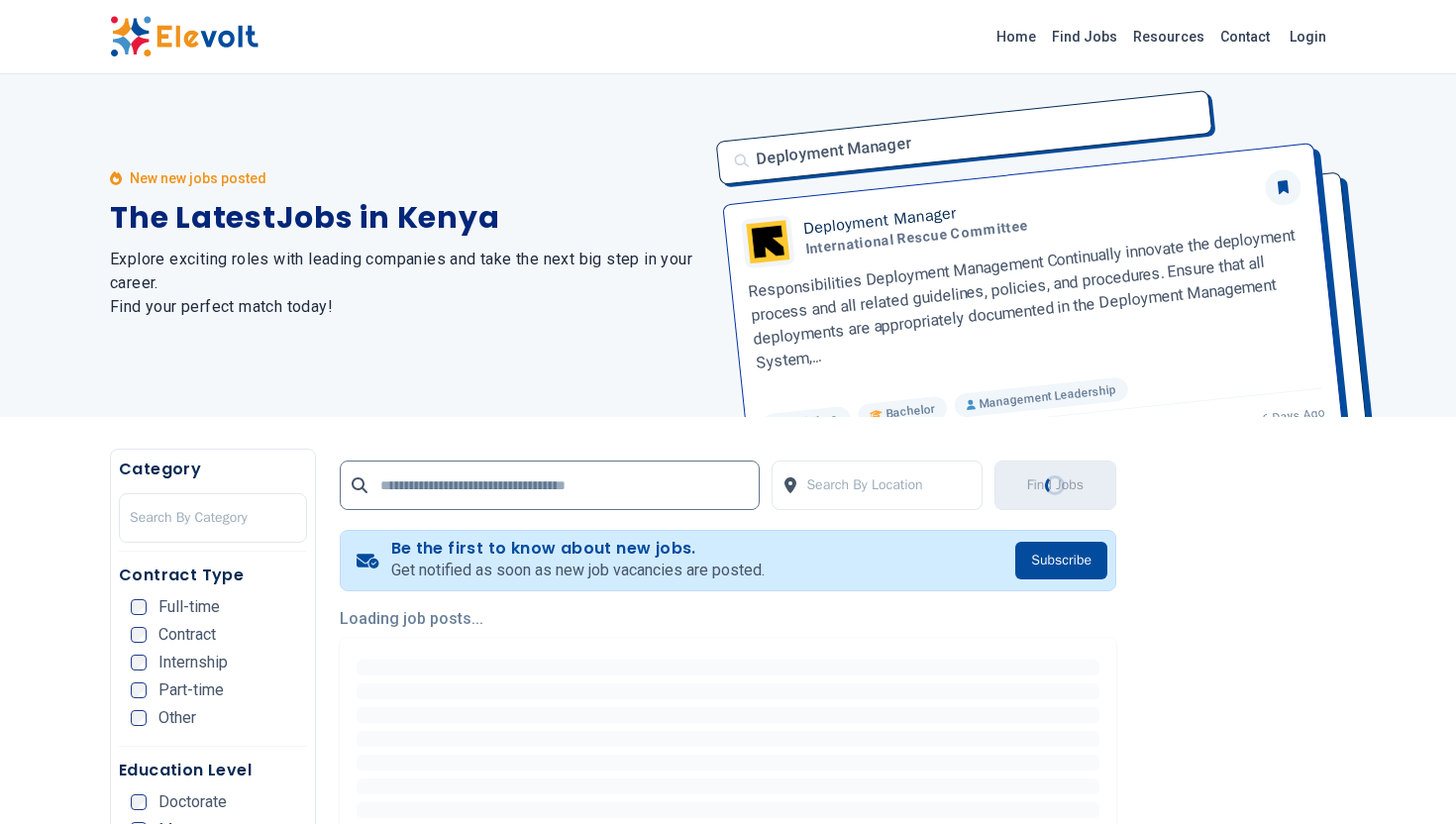 scroll, scrollTop: 0, scrollLeft: 0, axis: both 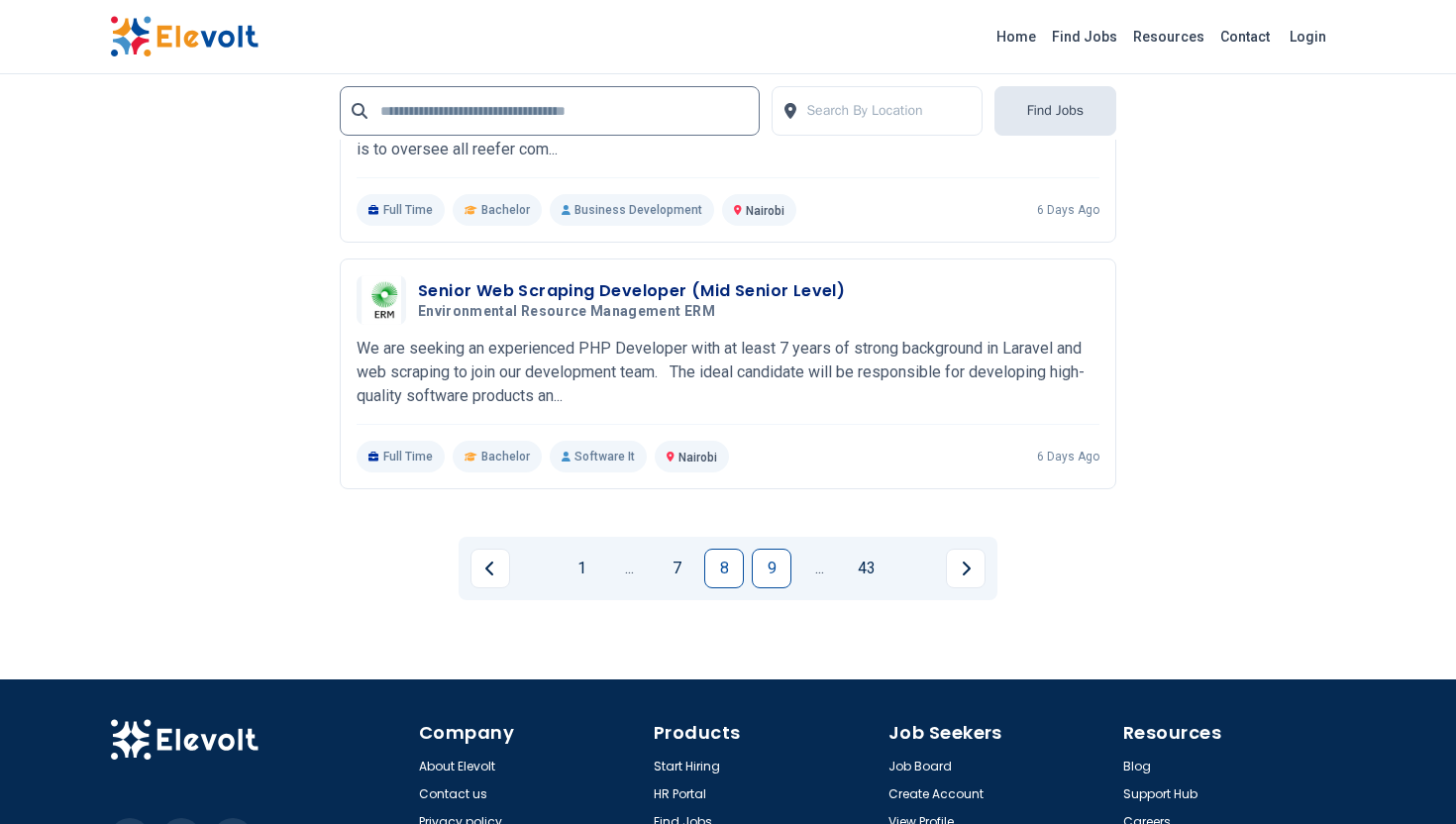 click on "9" at bounding box center (772, 568) 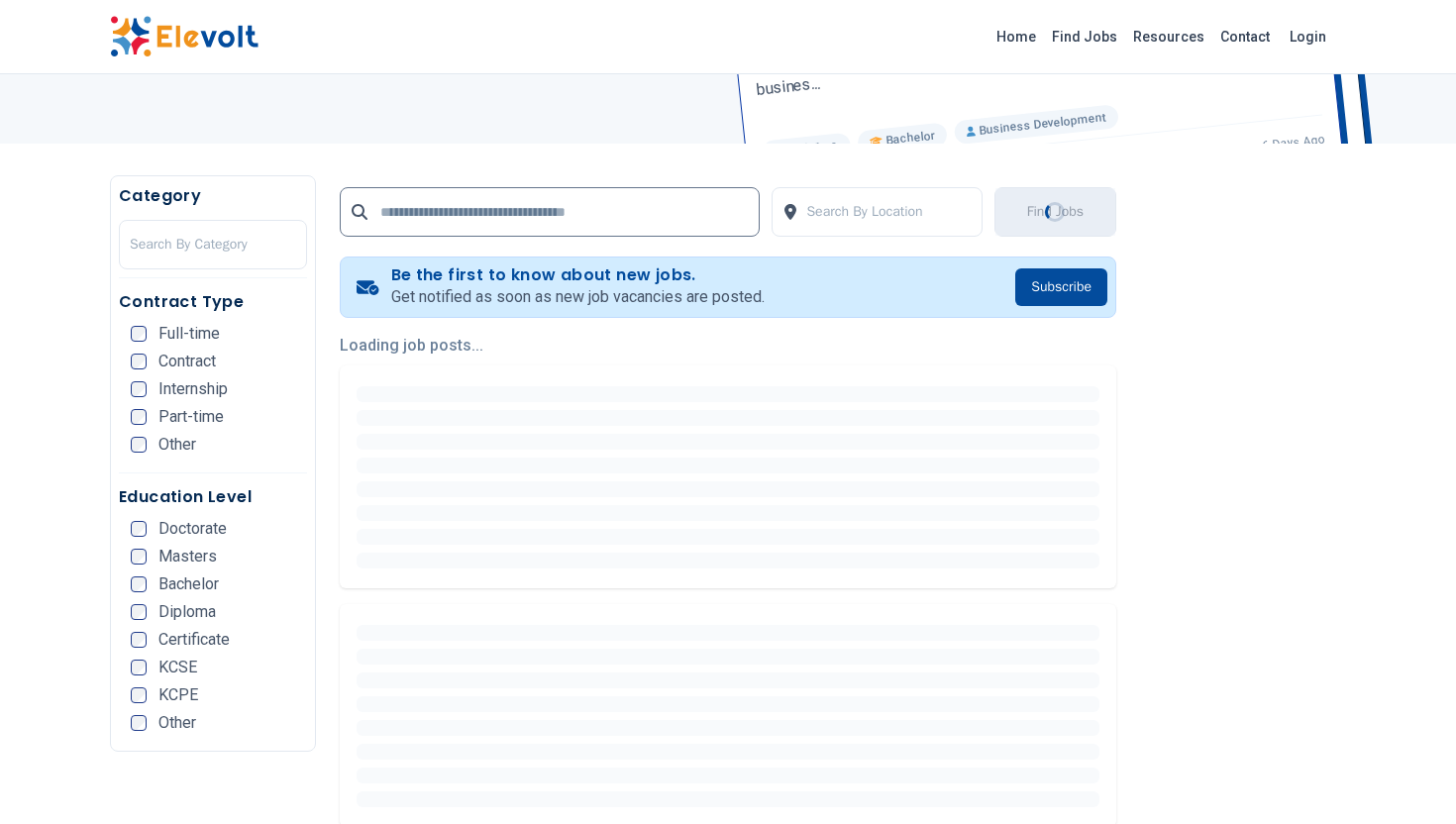 scroll, scrollTop: 278, scrollLeft: 0, axis: vertical 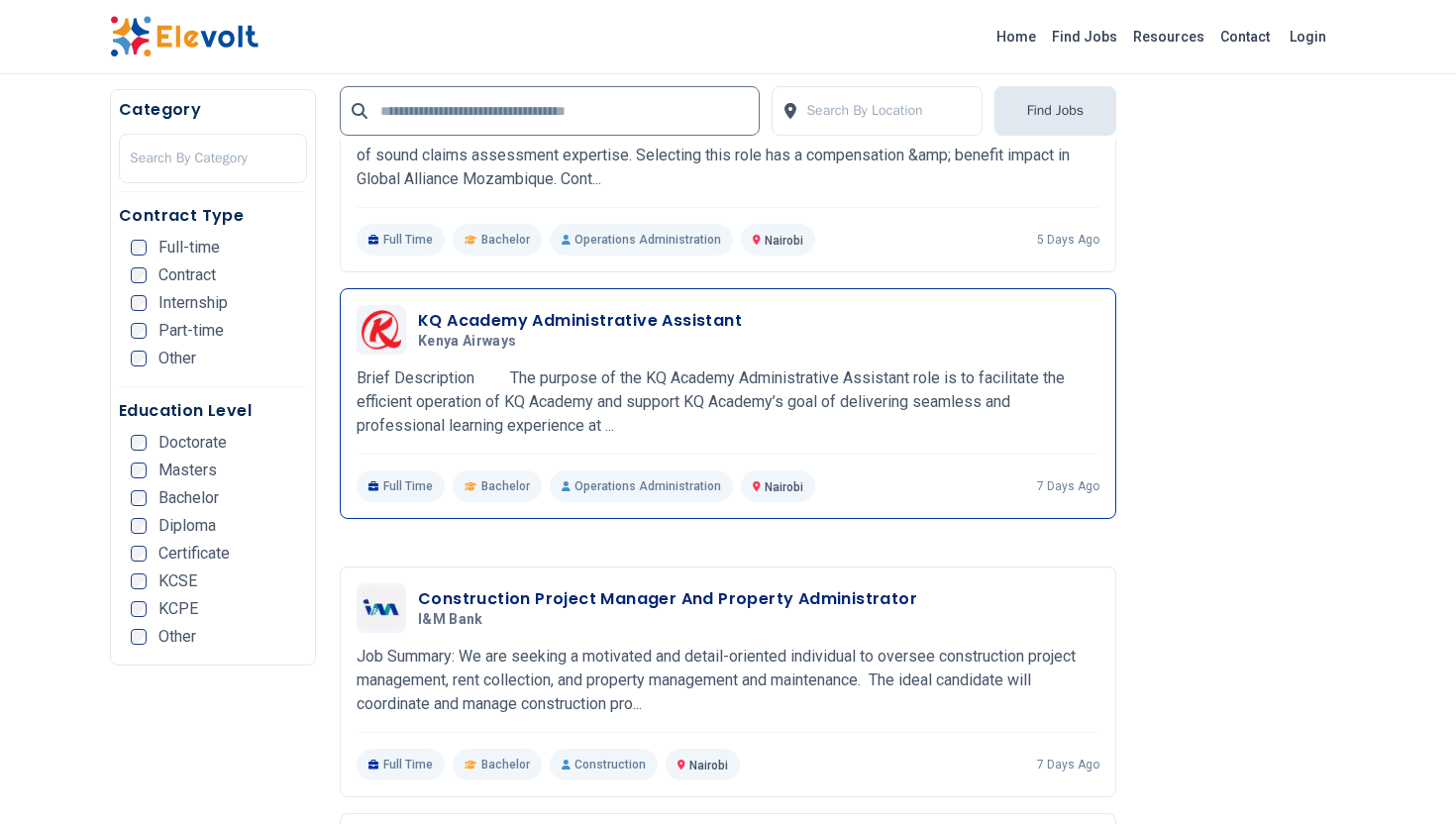 click on "KQ Academy Administrative Assistant" at bounding box center [579, 321] 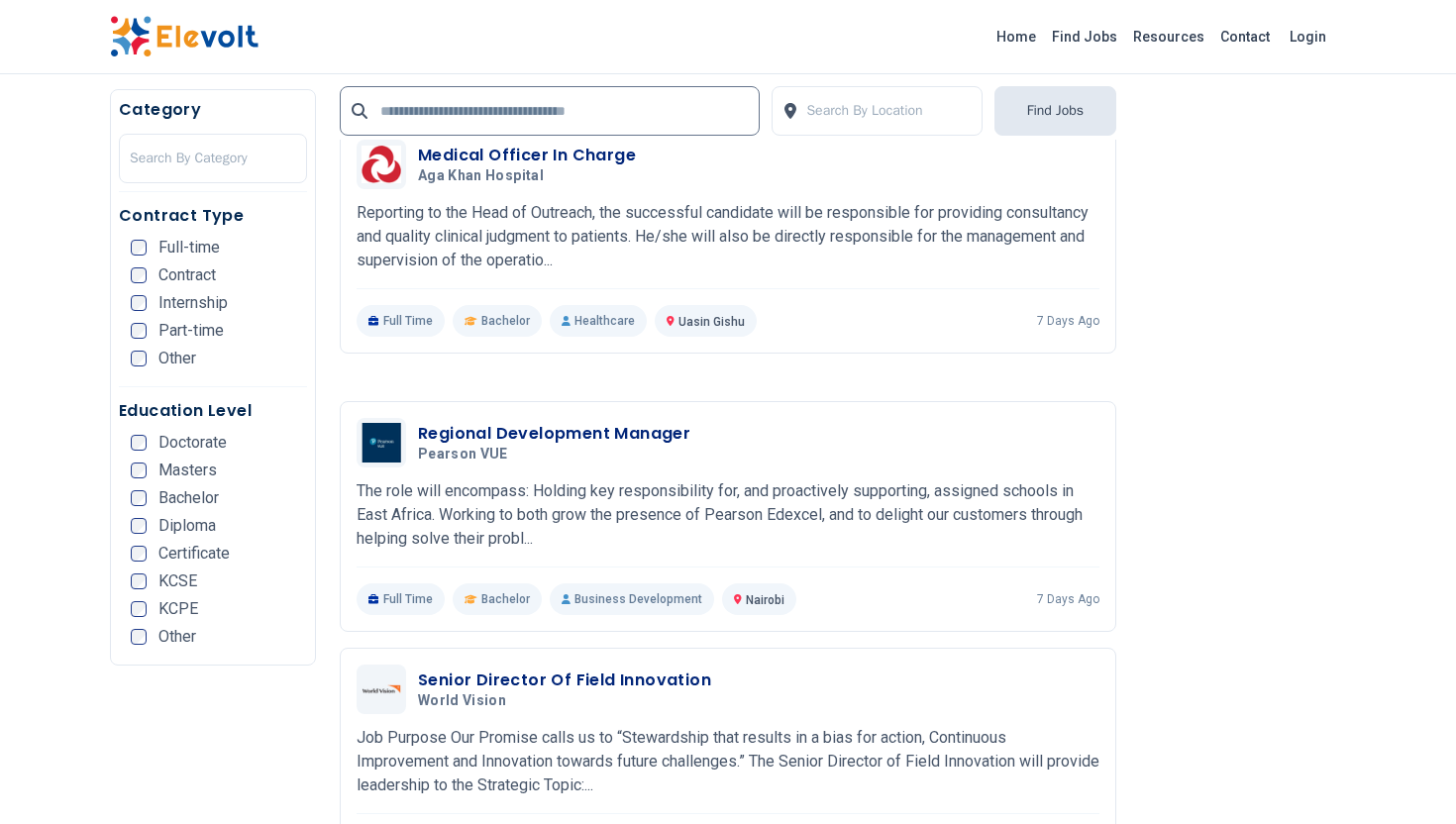 scroll, scrollTop: 2548, scrollLeft: 0, axis: vertical 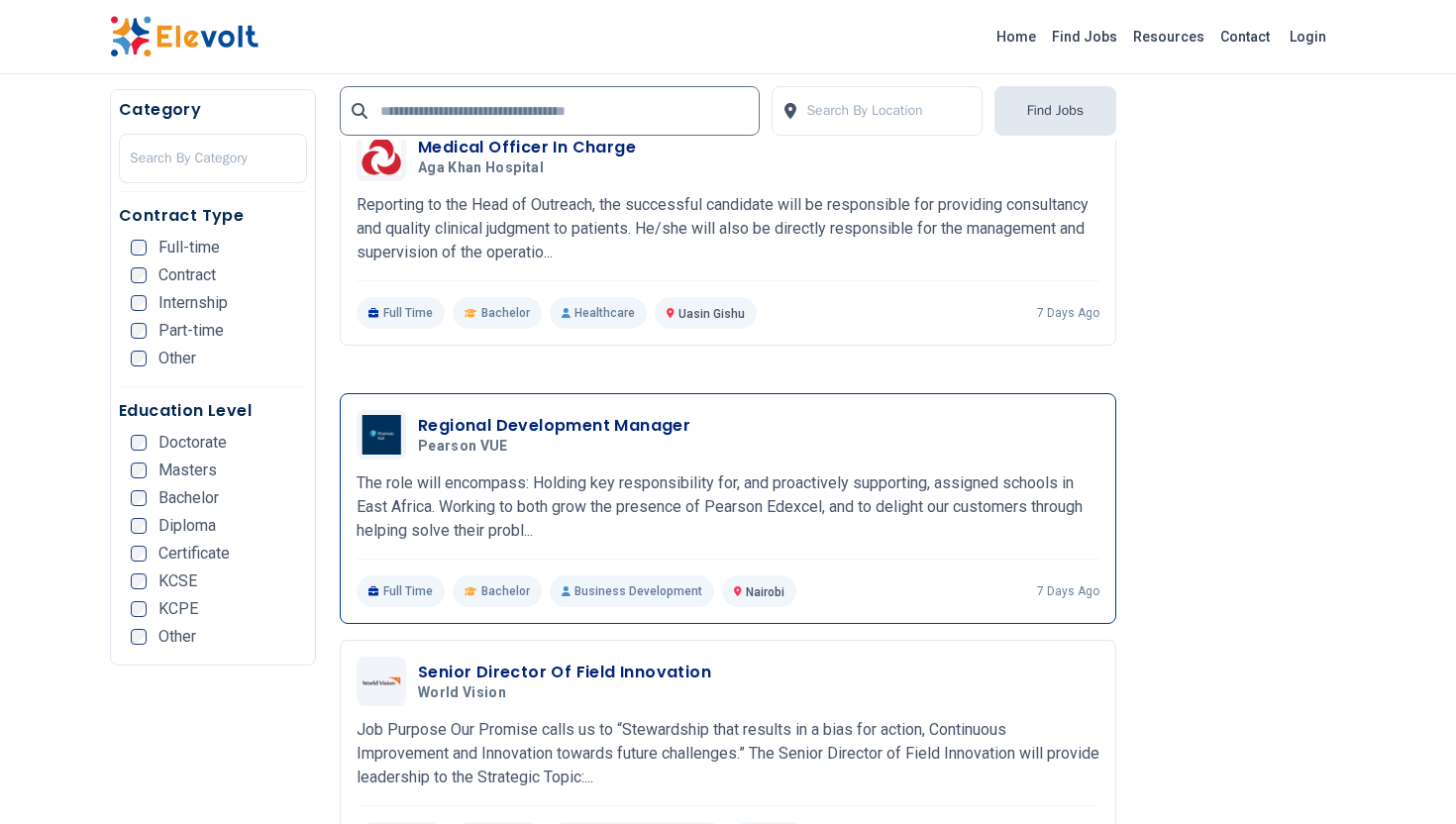 click on "Regional Development Manager" at bounding box center [554, 426] 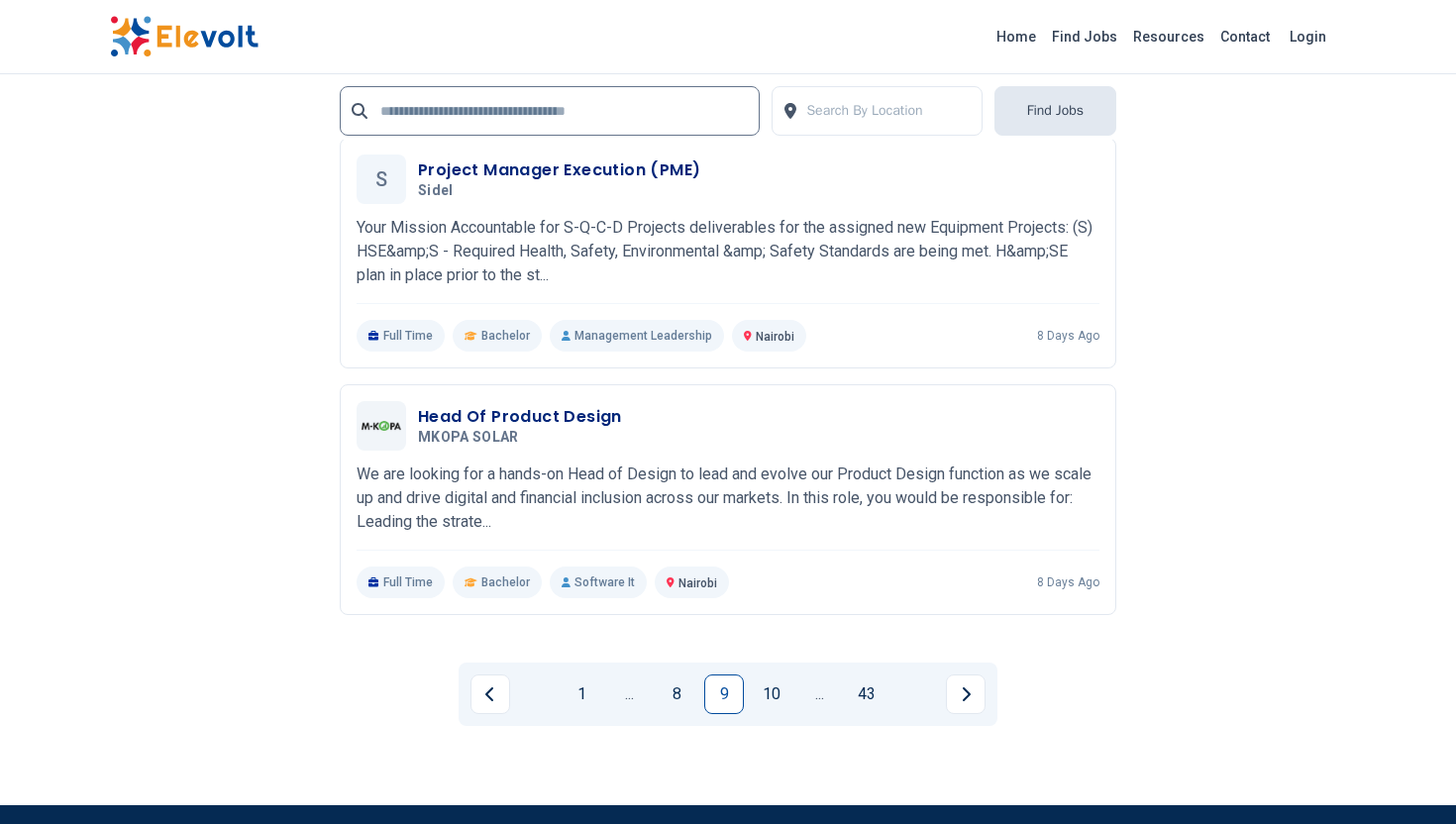 scroll, scrollTop: 4082, scrollLeft: 0, axis: vertical 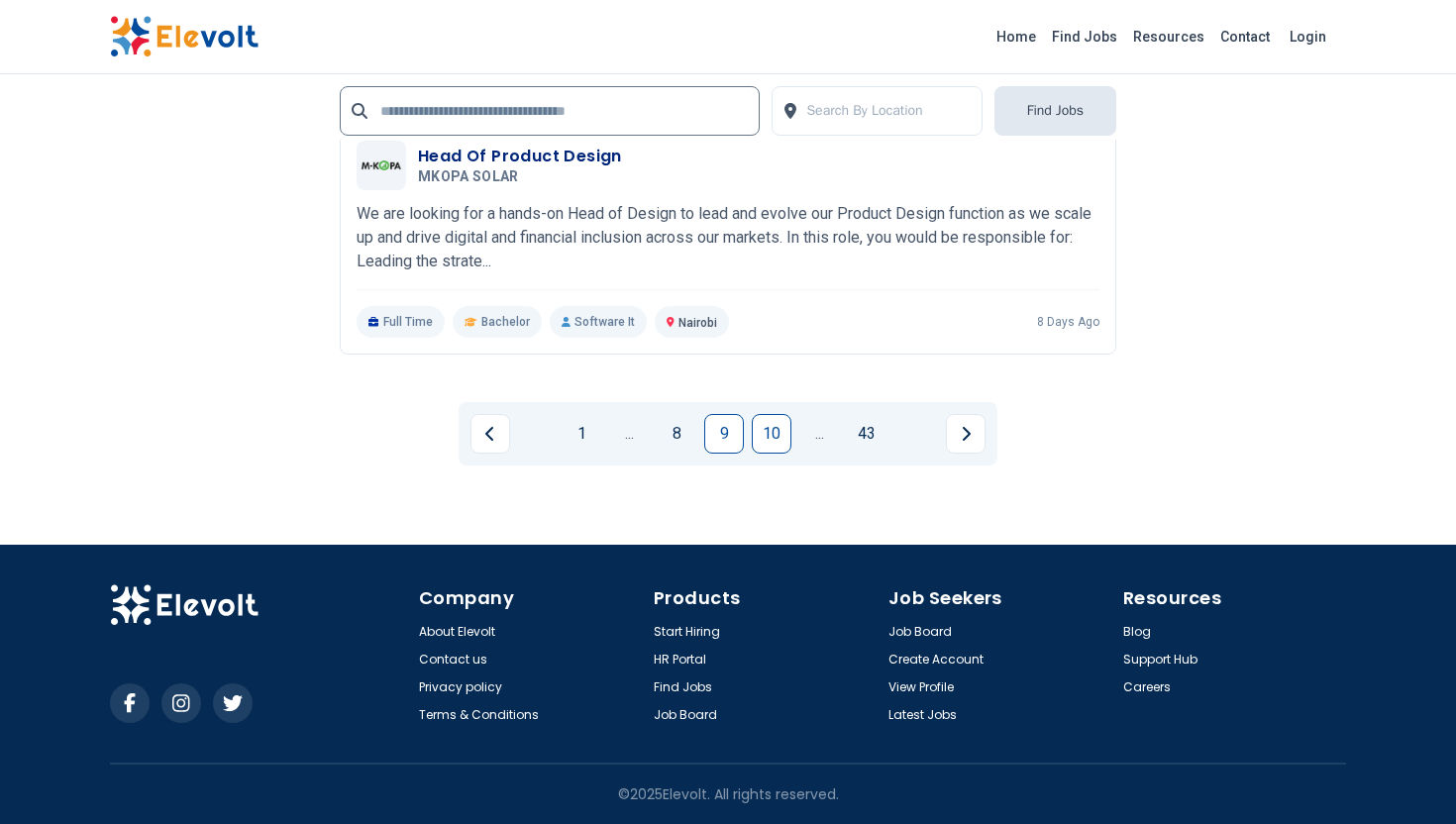 click on "10" at bounding box center [772, 434] 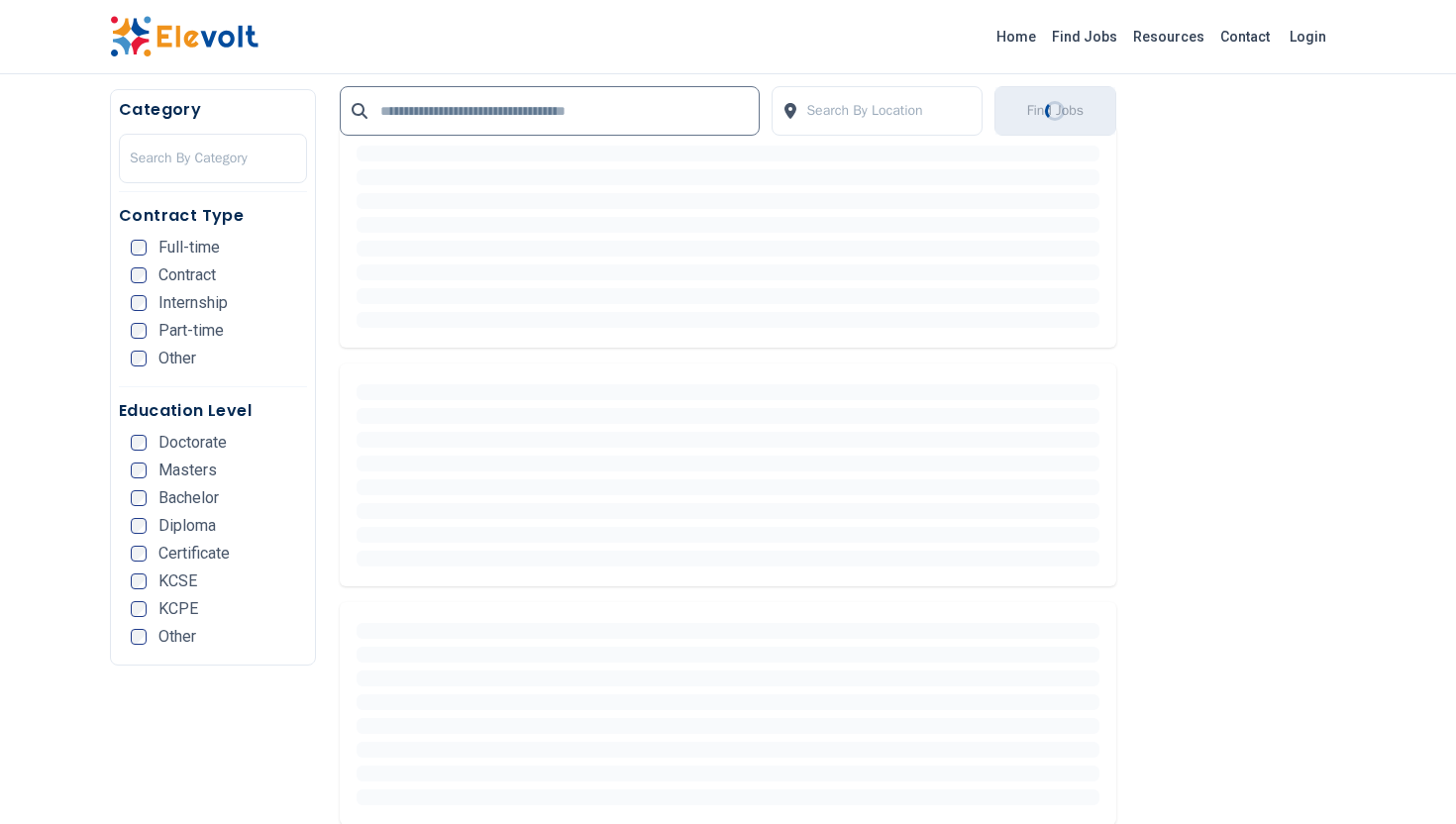 scroll, scrollTop: 523, scrollLeft: 0, axis: vertical 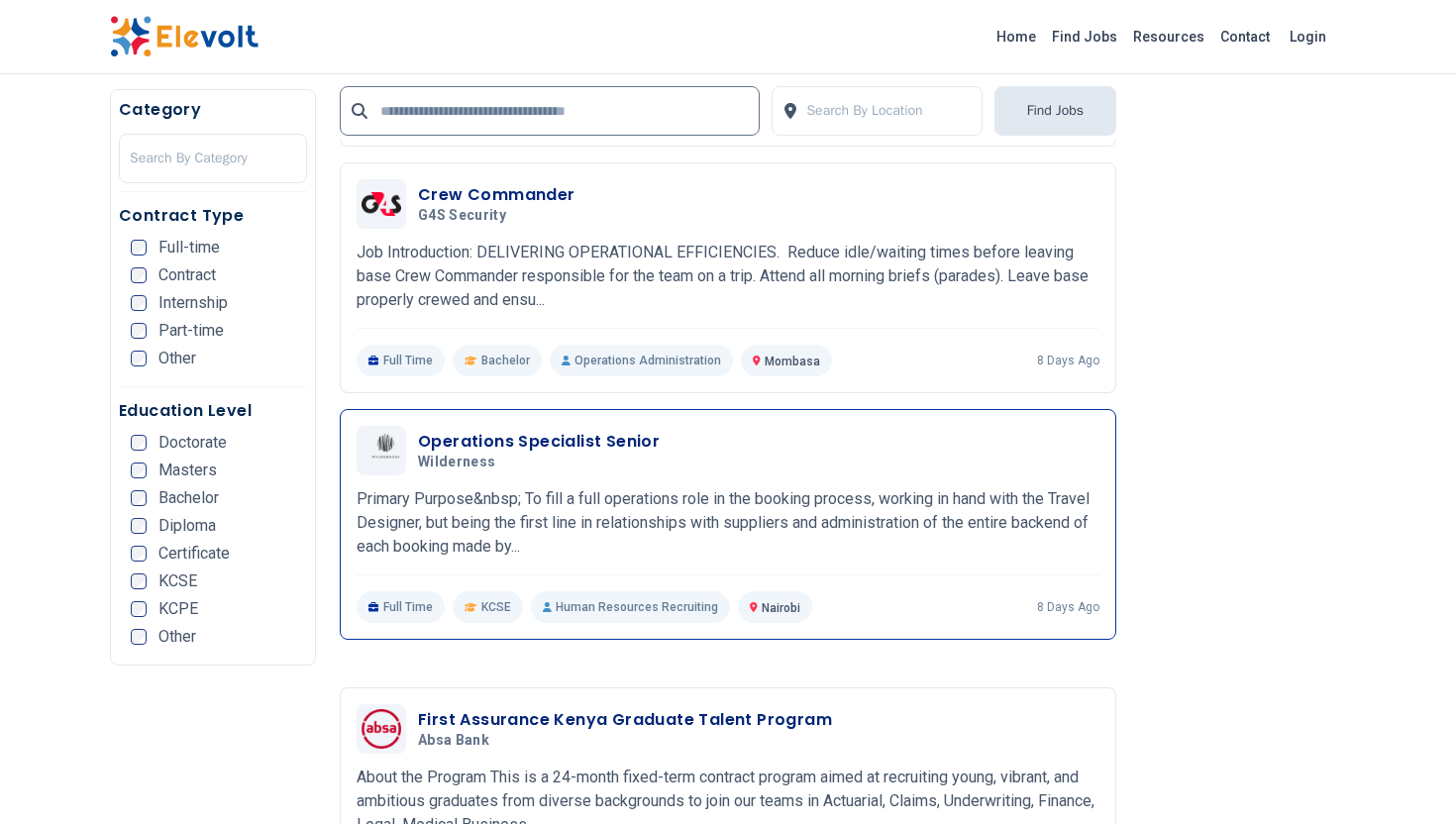 click on "Operations Specialist   Senior" at bounding box center [539, 442] 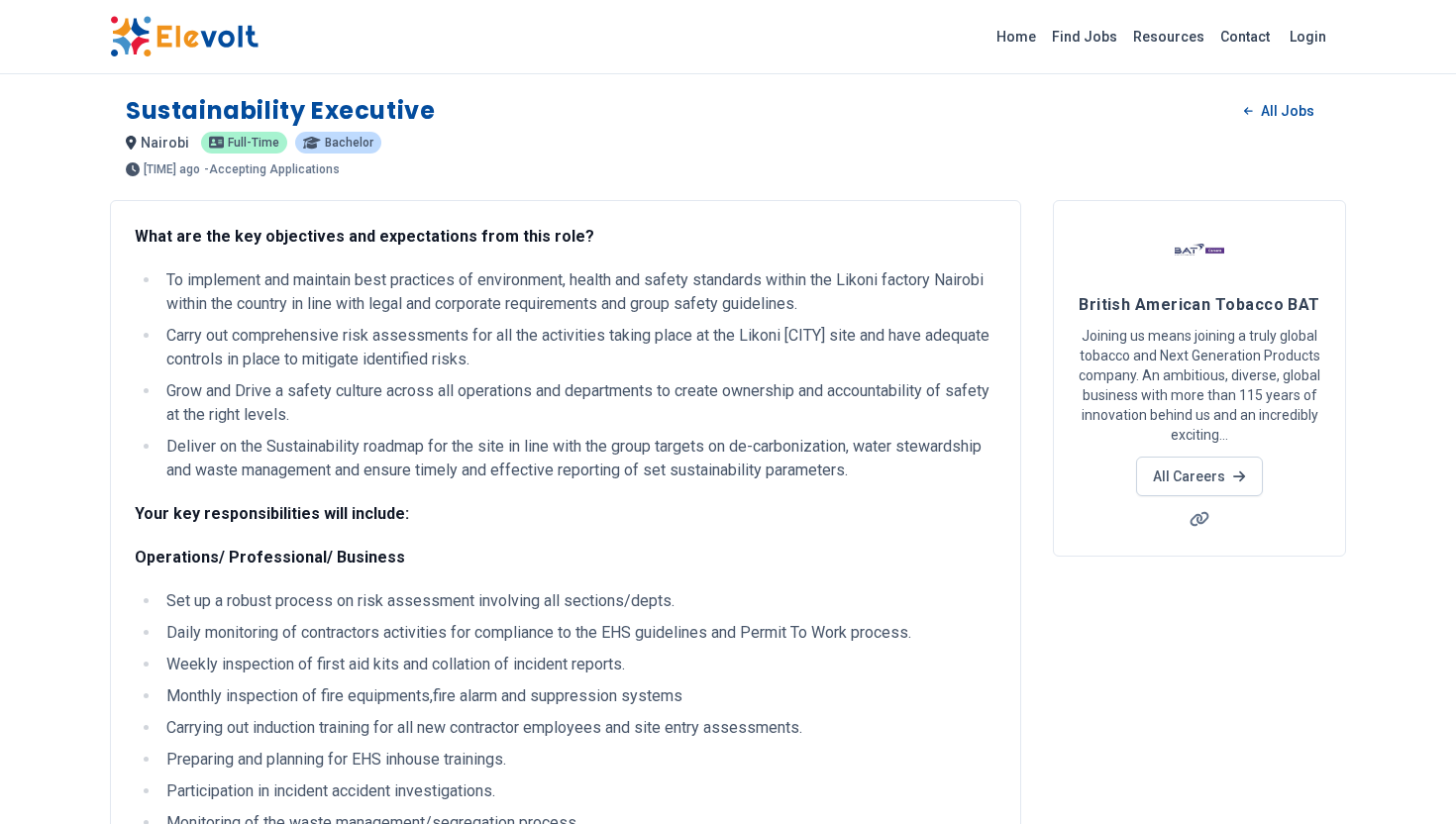scroll, scrollTop: 7, scrollLeft: 0, axis: vertical 